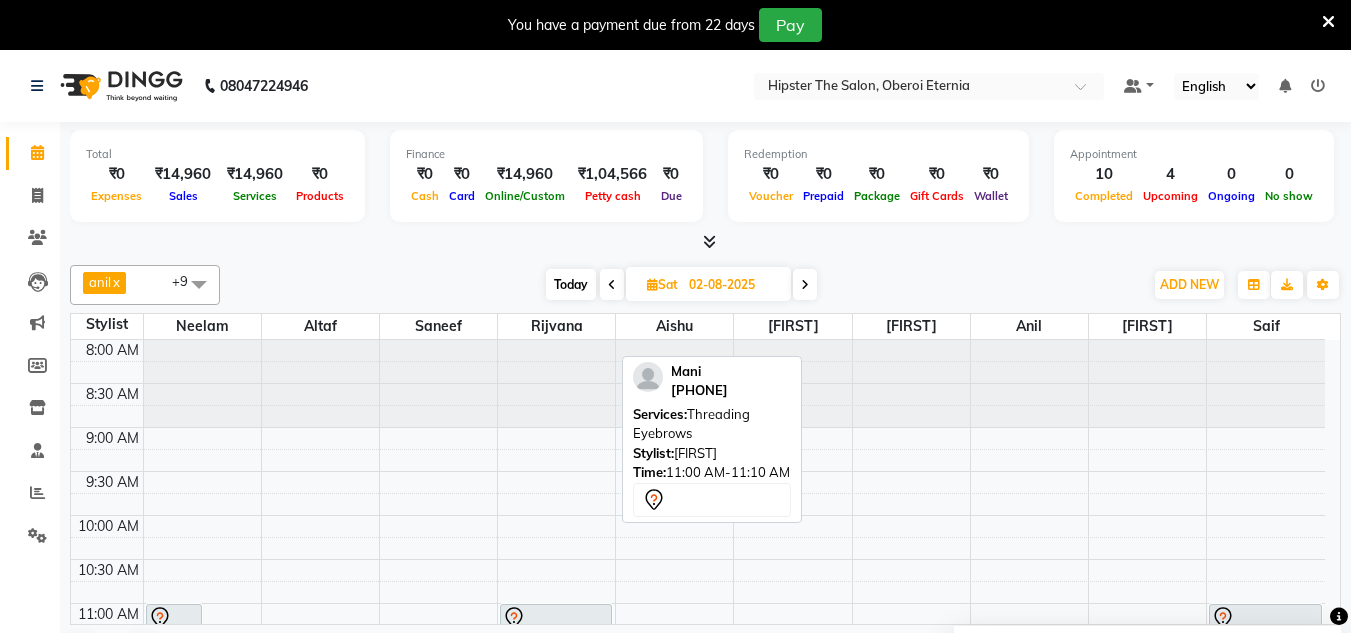 scroll, scrollTop: 0, scrollLeft: 0, axis: both 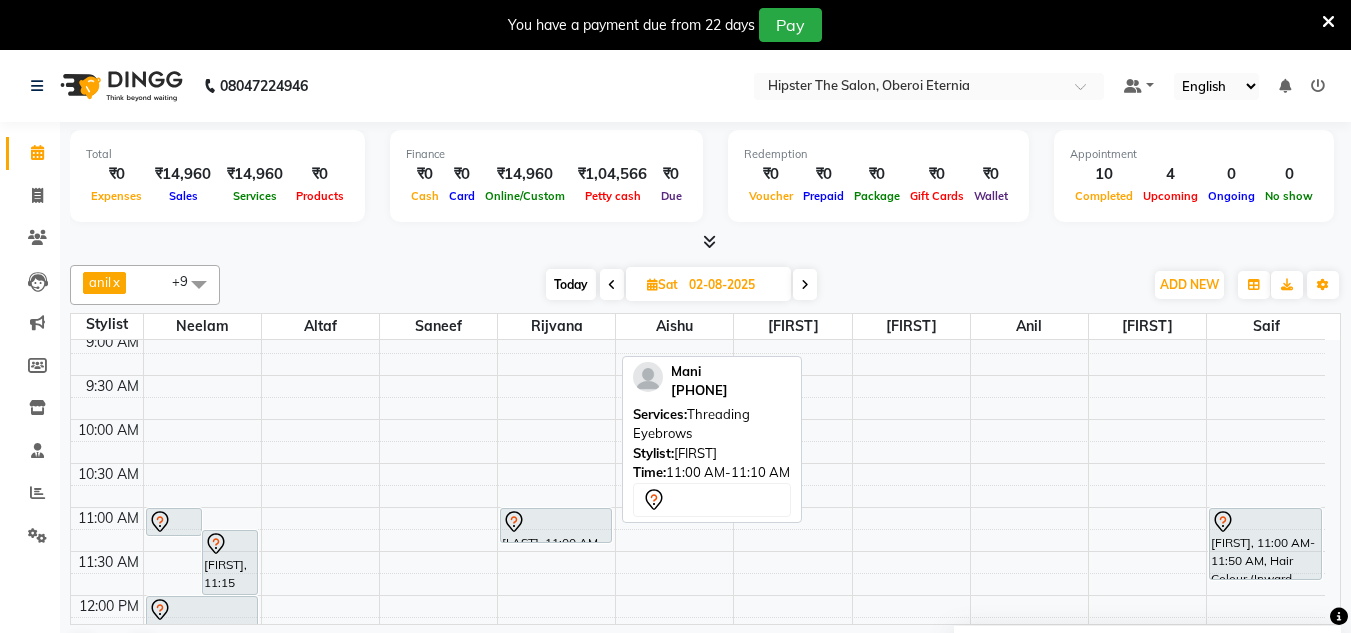 click on "Today" at bounding box center [571, 284] 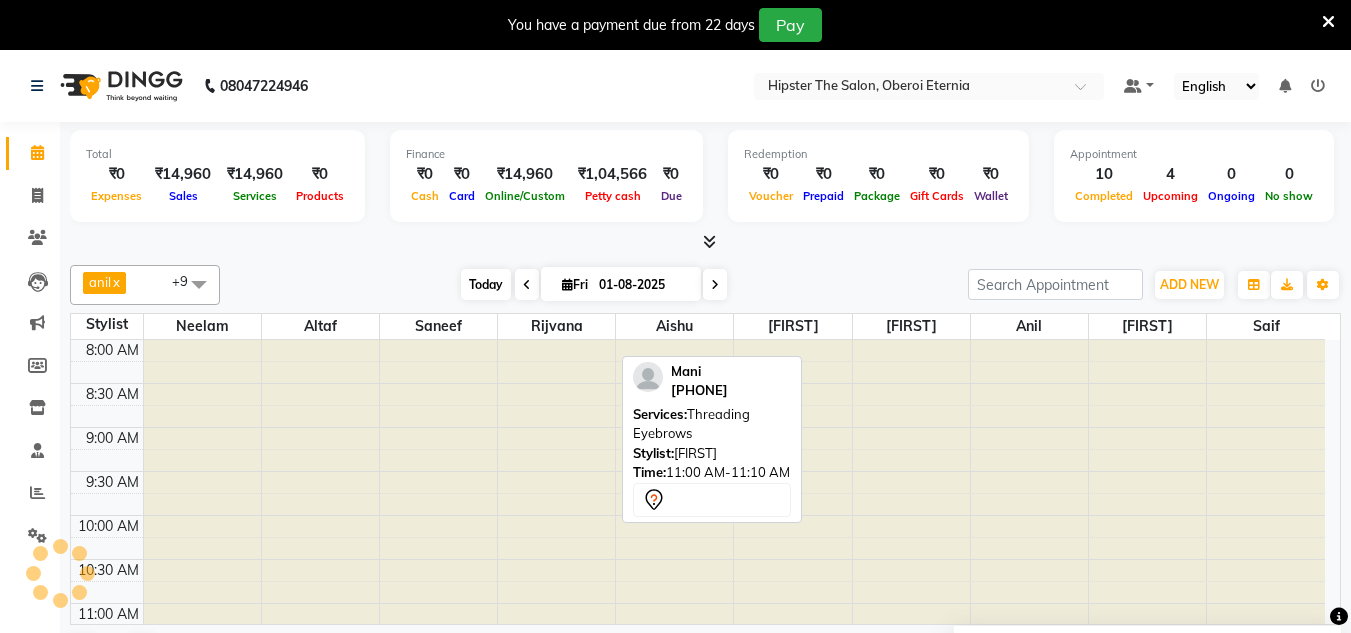 scroll, scrollTop: 859, scrollLeft: 0, axis: vertical 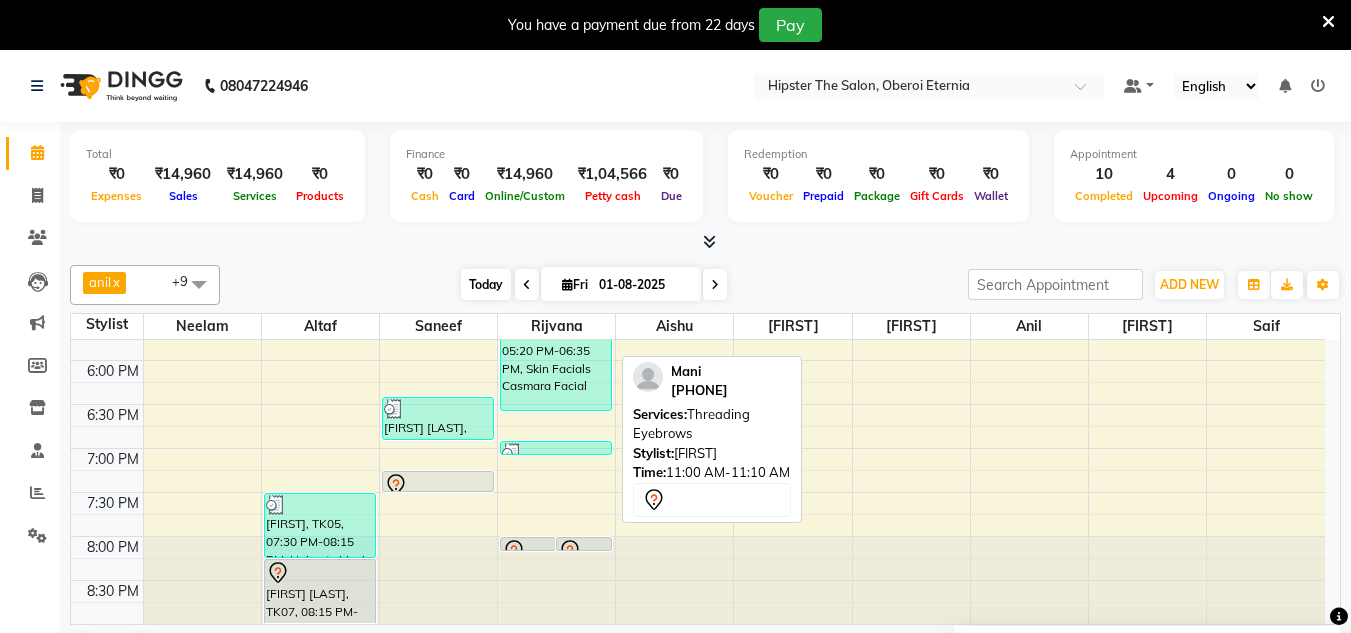 click on "Today" at bounding box center (486, 284) 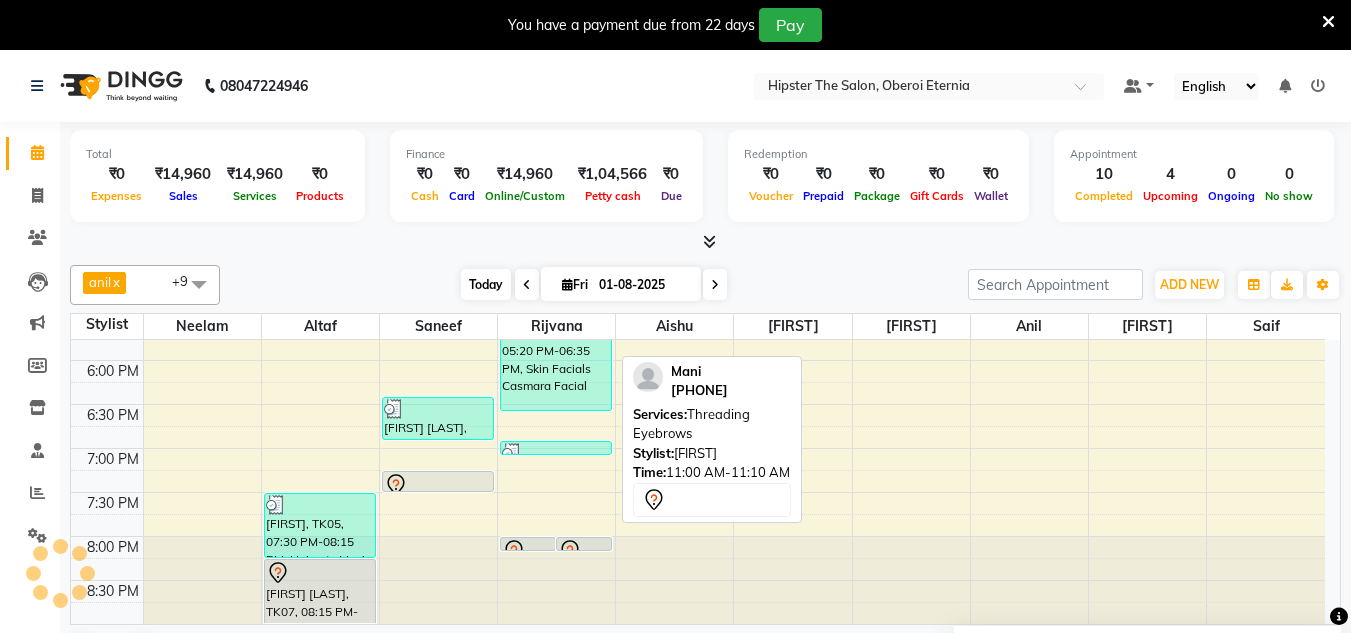 scroll, scrollTop: 859, scrollLeft: 0, axis: vertical 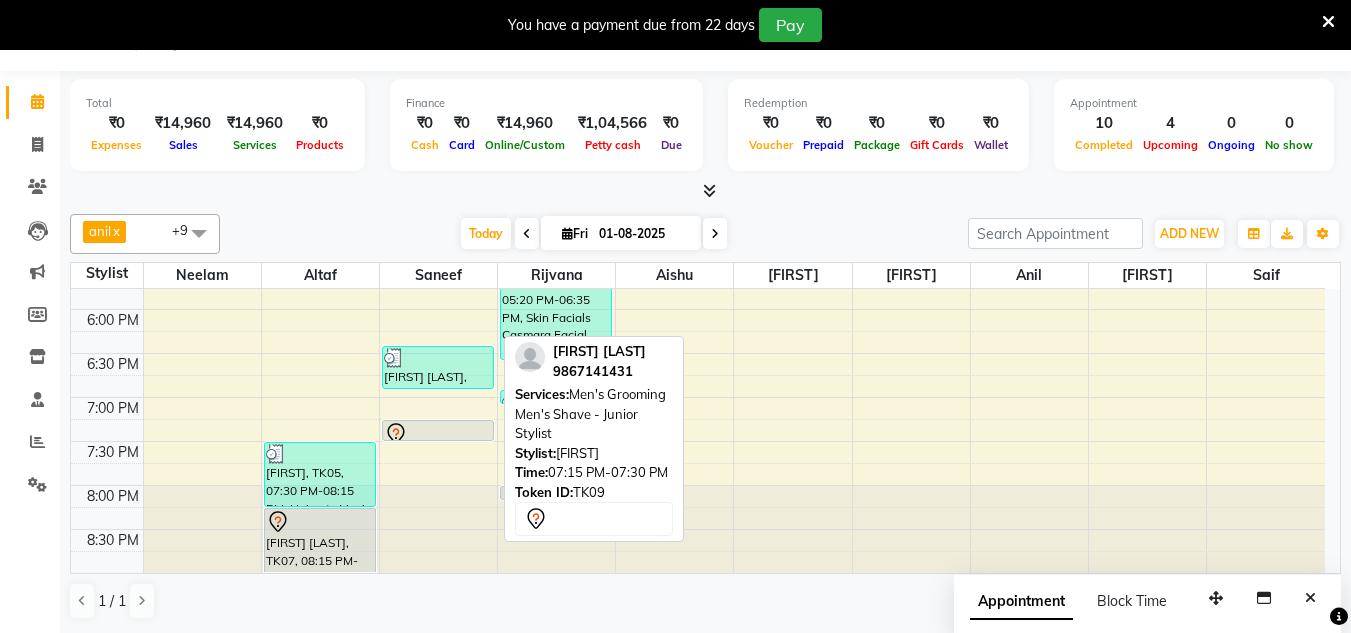 click at bounding box center [438, 434] 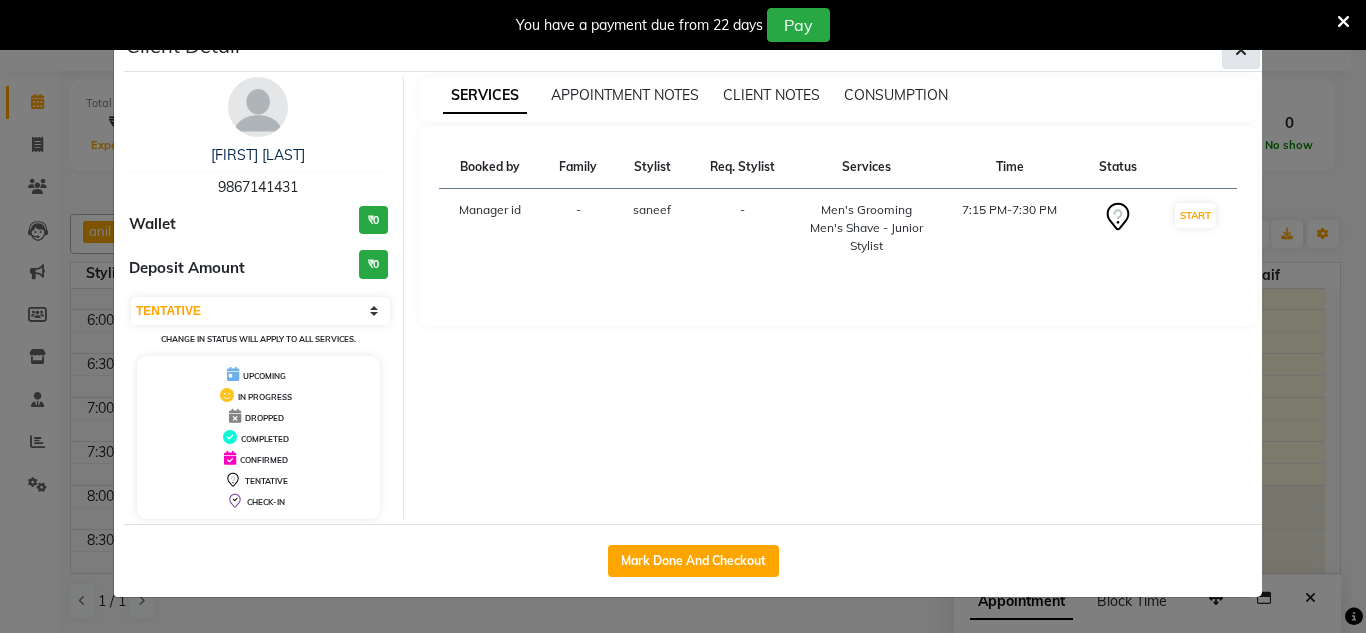 click 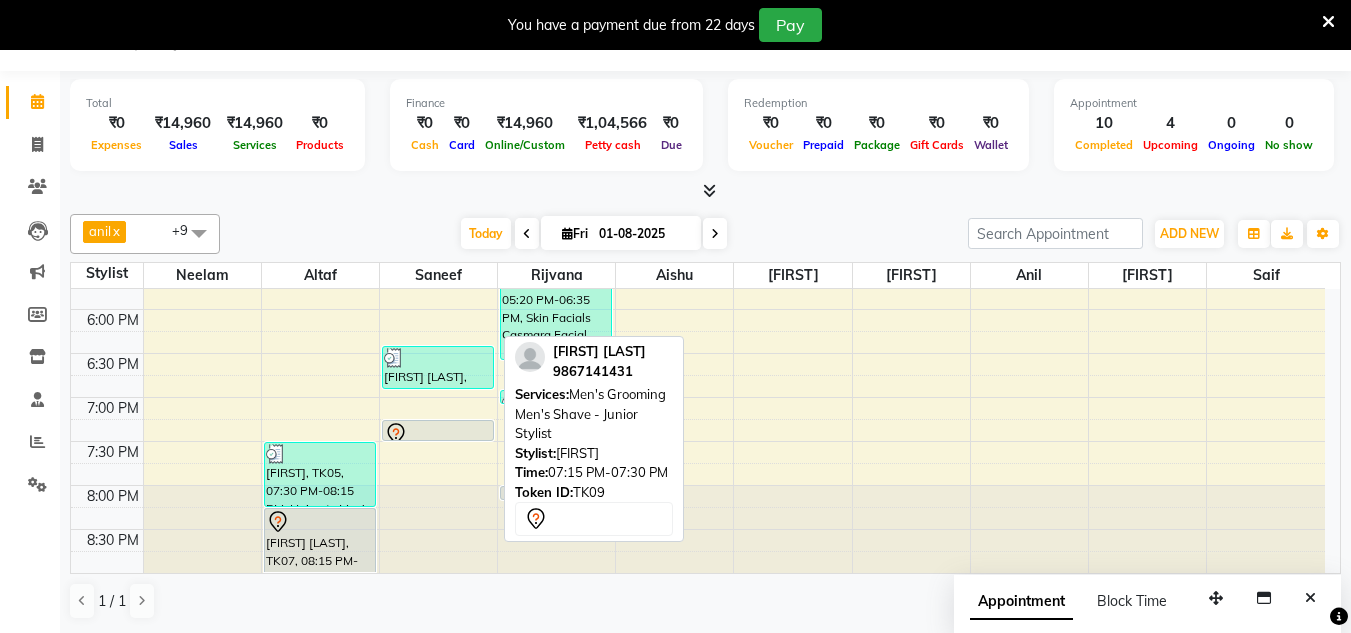 click at bounding box center (438, 434) 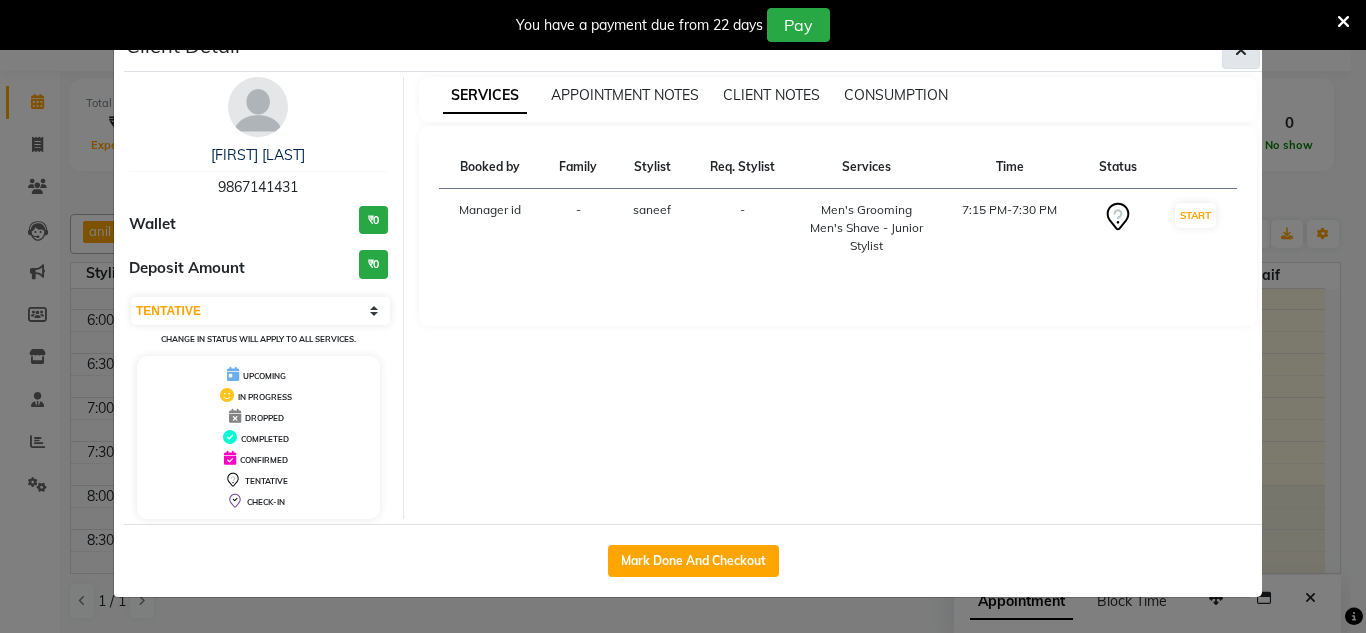 click 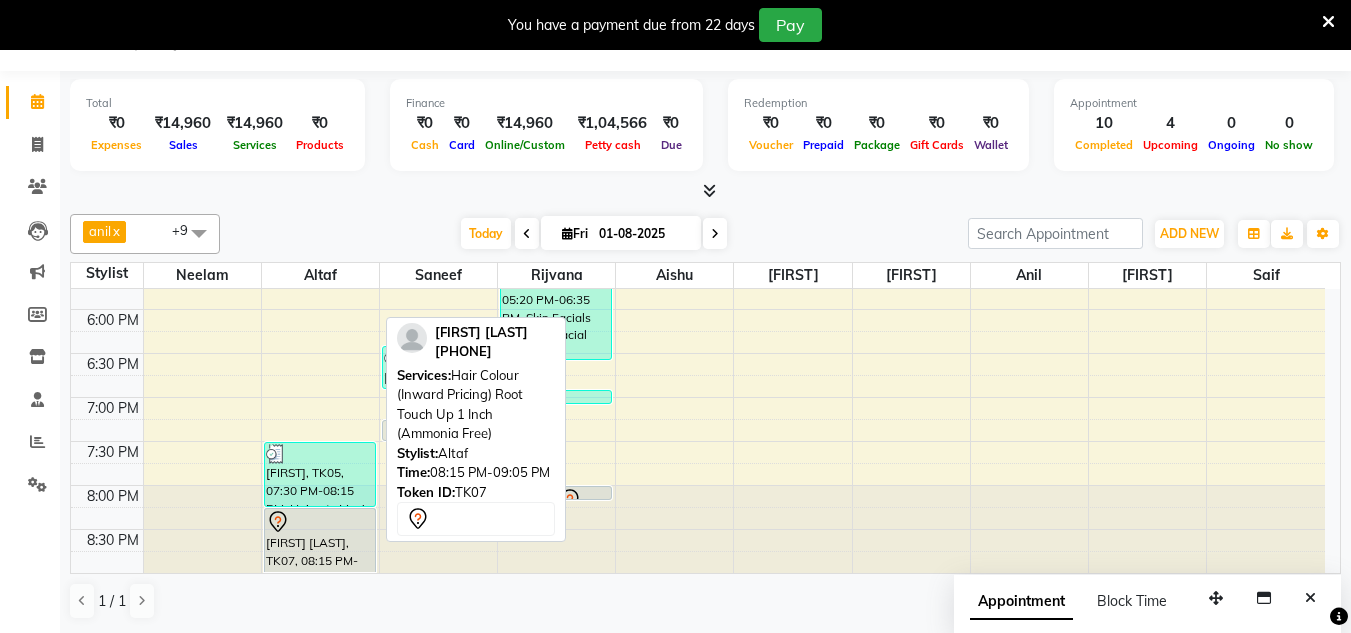 click on "[FIRST] [LAST], TK07, 08:15 PM-09:05 PM, Hair Colour (Inward Pricing) Root Touch Up 1 Inch (Ammonia Free)" at bounding box center [320, 540] 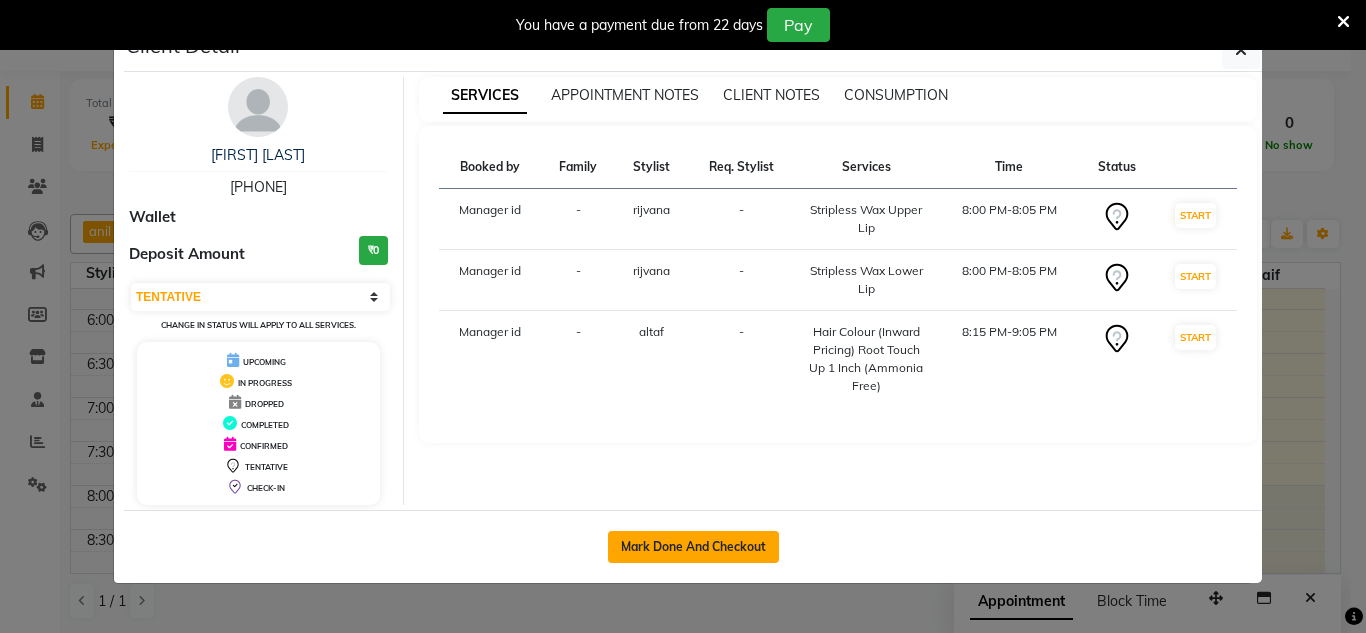 click on "Mark Done And Checkout" 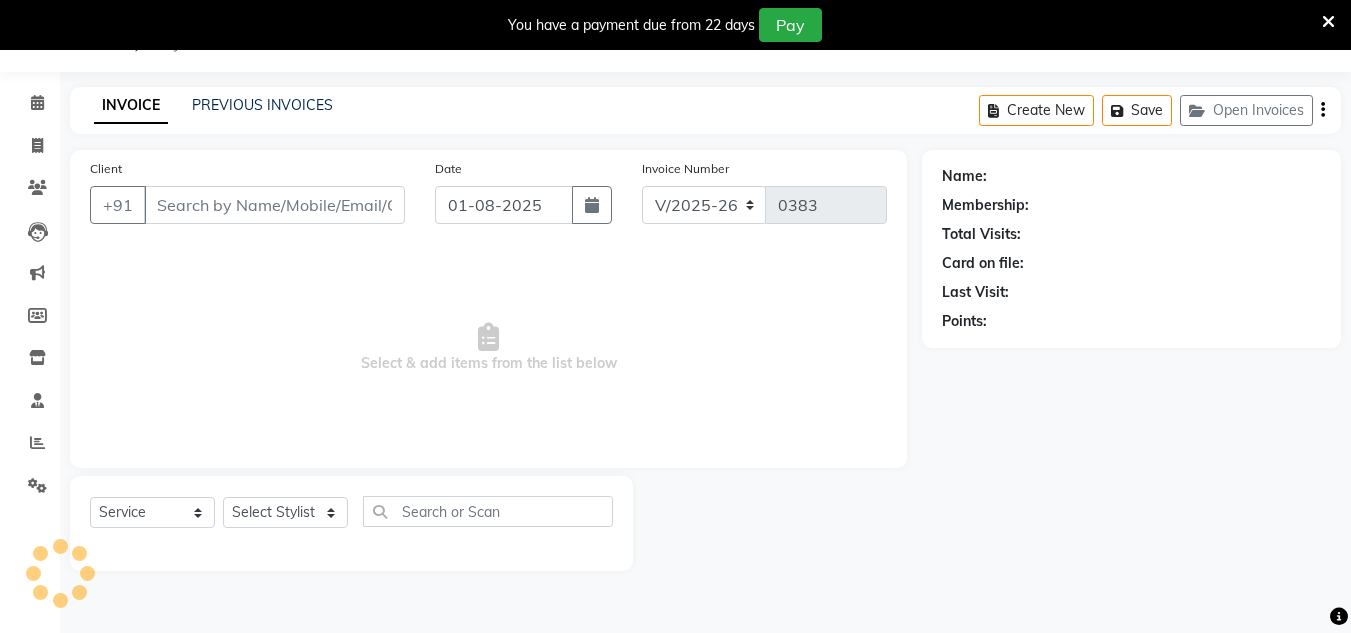 scroll, scrollTop: 0, scrollLeft: 0, axis: both 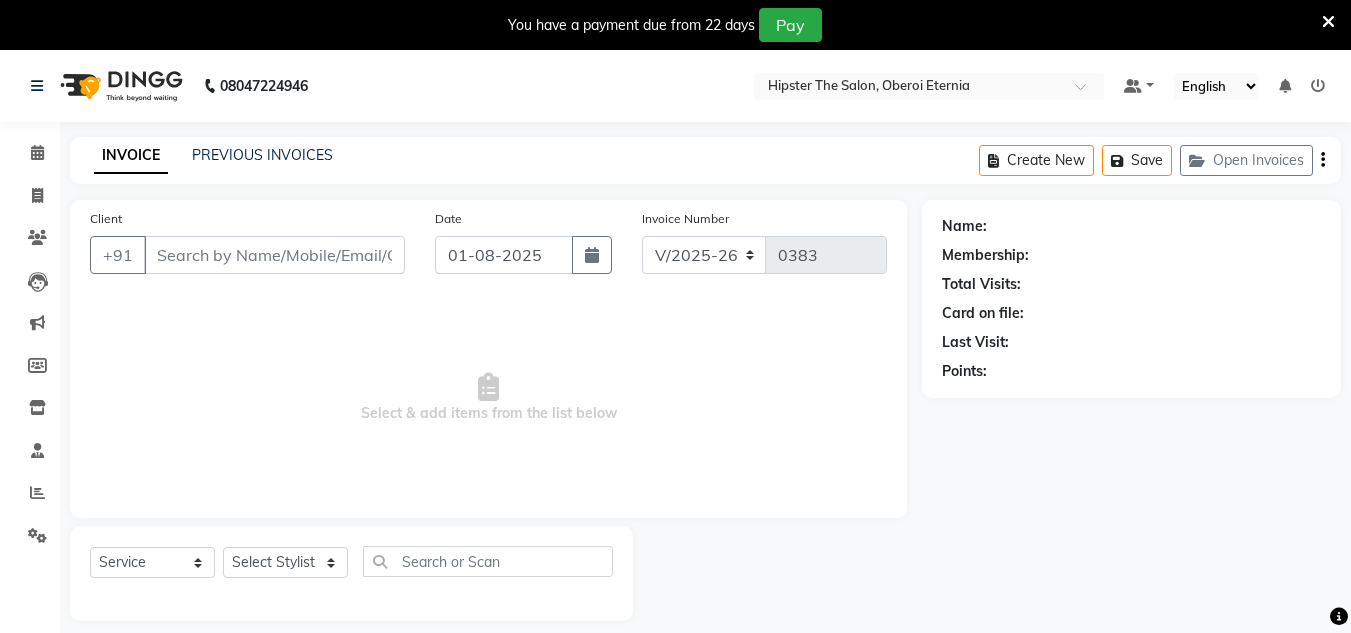 type on "[PHONE]" 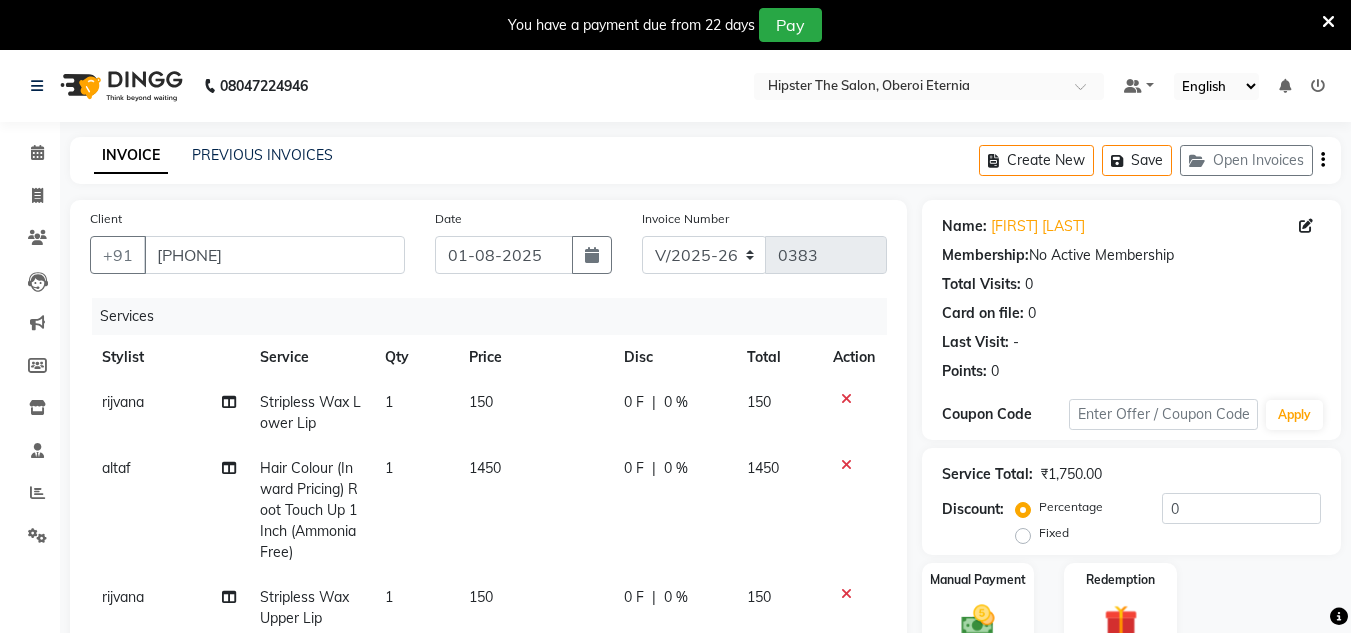 scroll, scrollTop: 183, scrollLeft: 0, axis: vertical 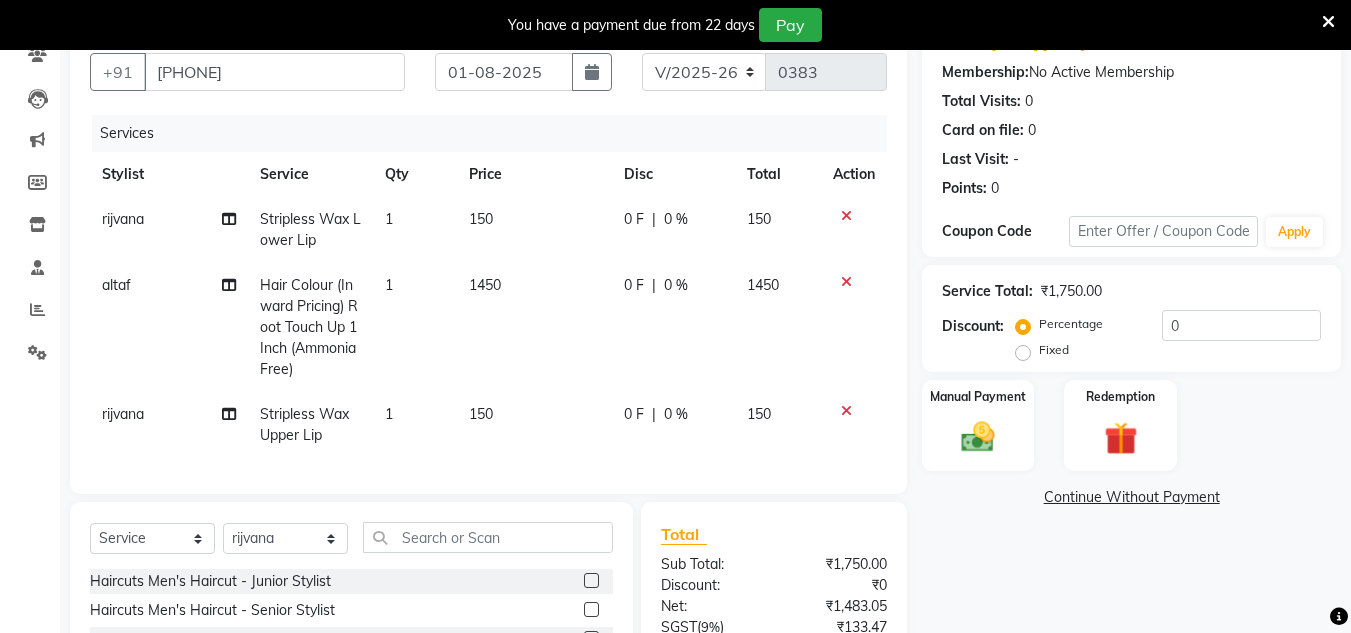 click 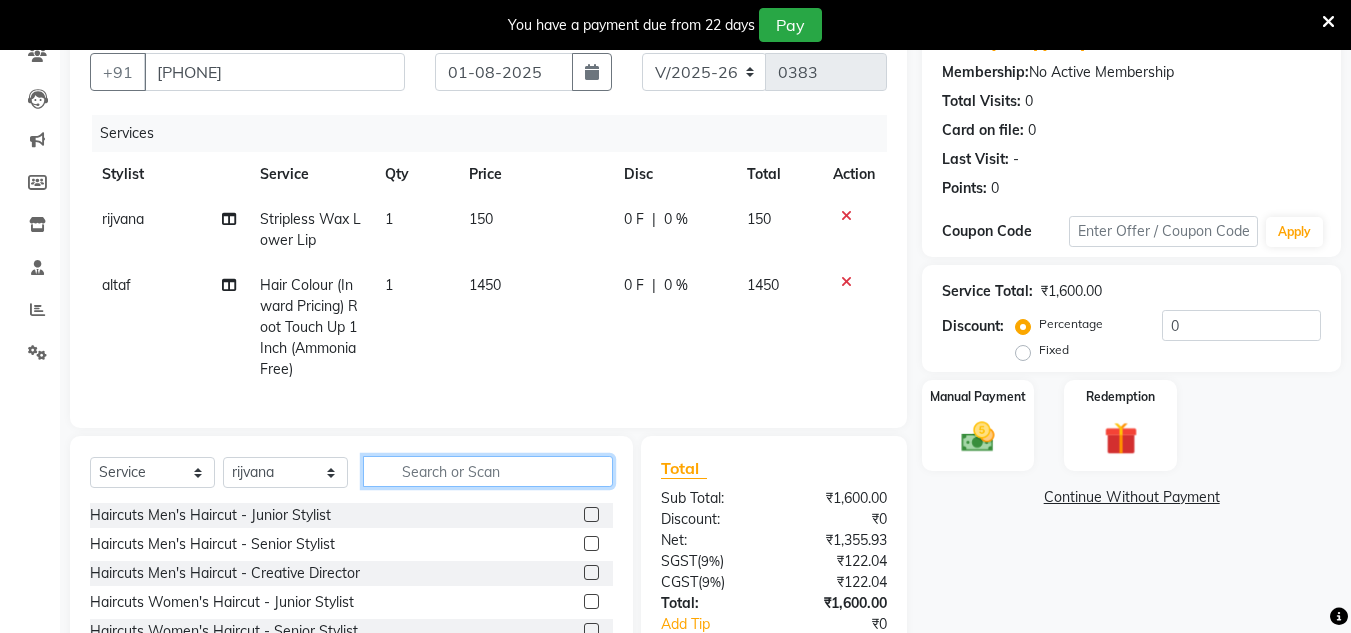click 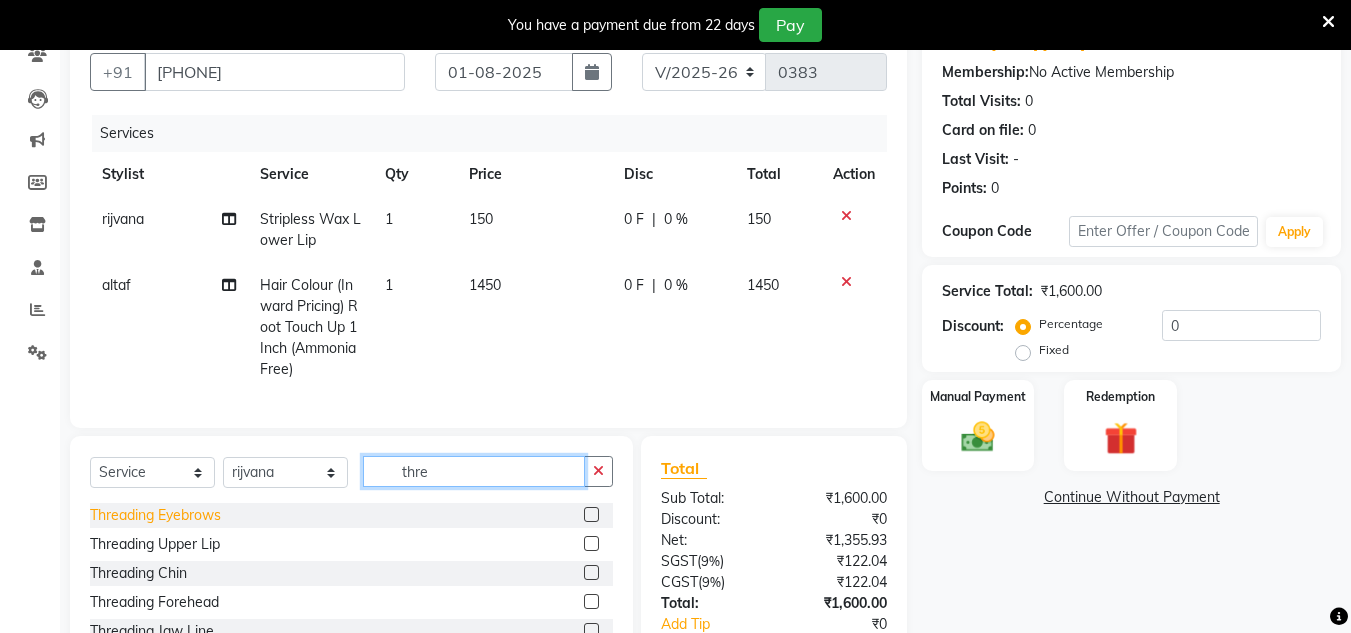 type on "thre" 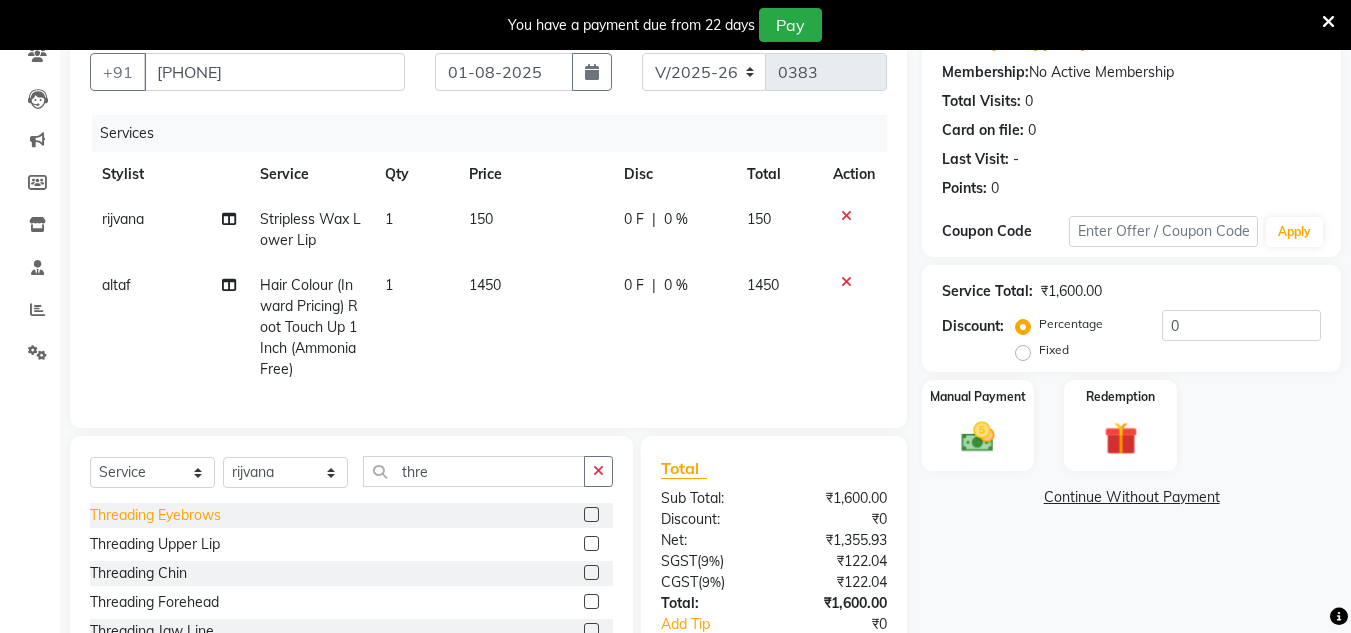 click on "Threading Eyebrows" 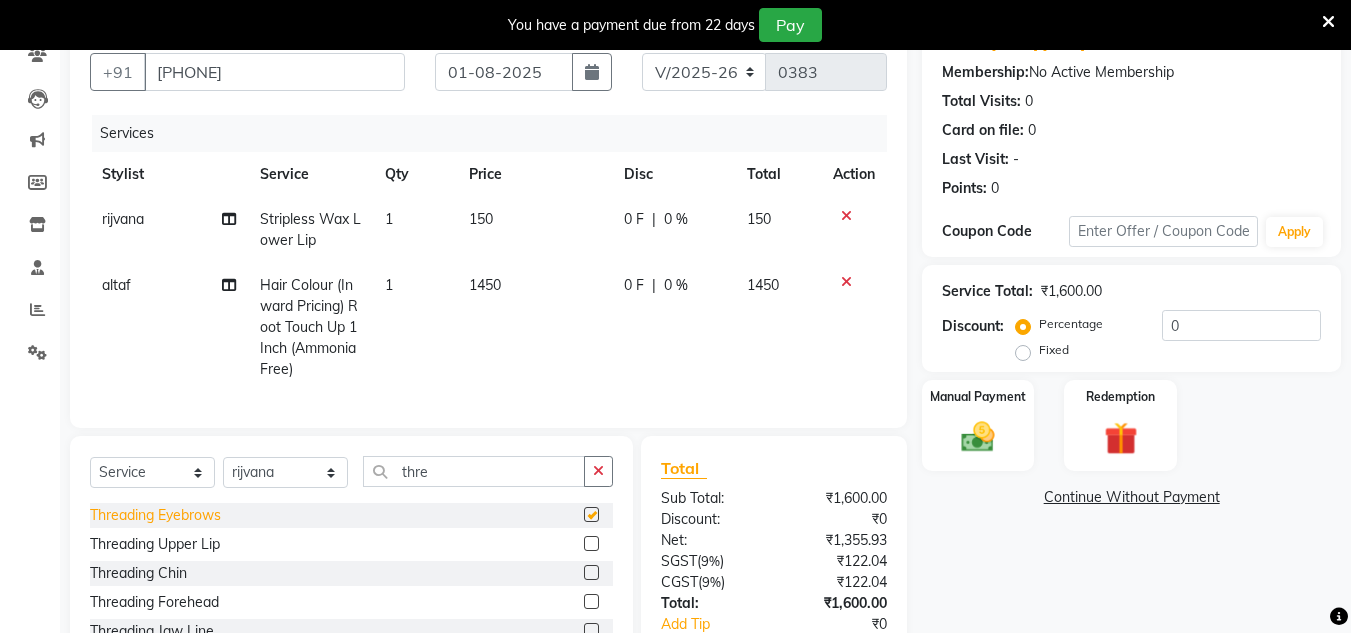 checkbox on "false" 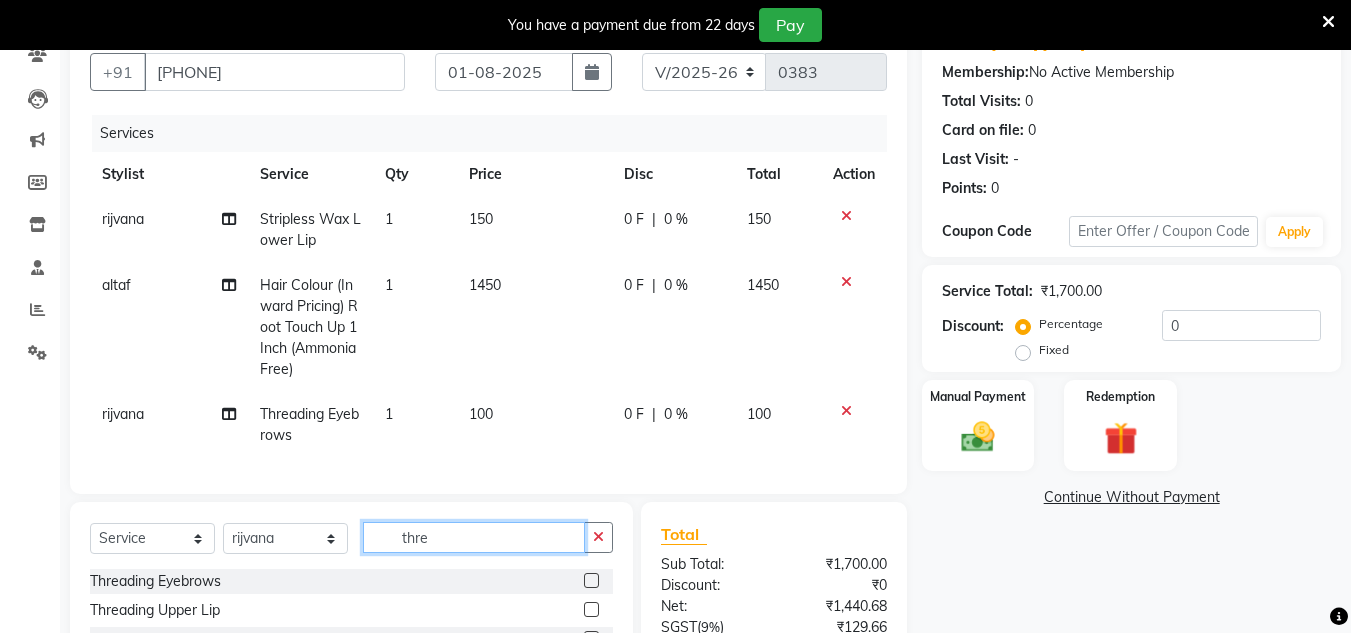 click on "thre" 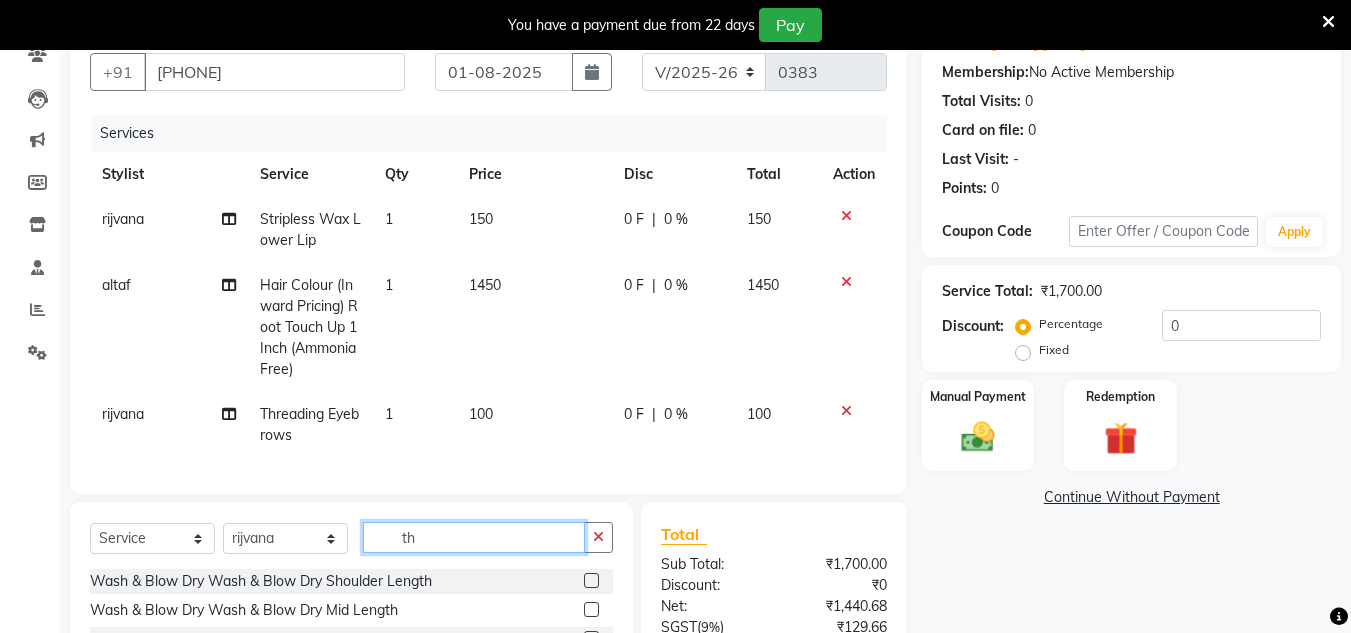 type on "t" 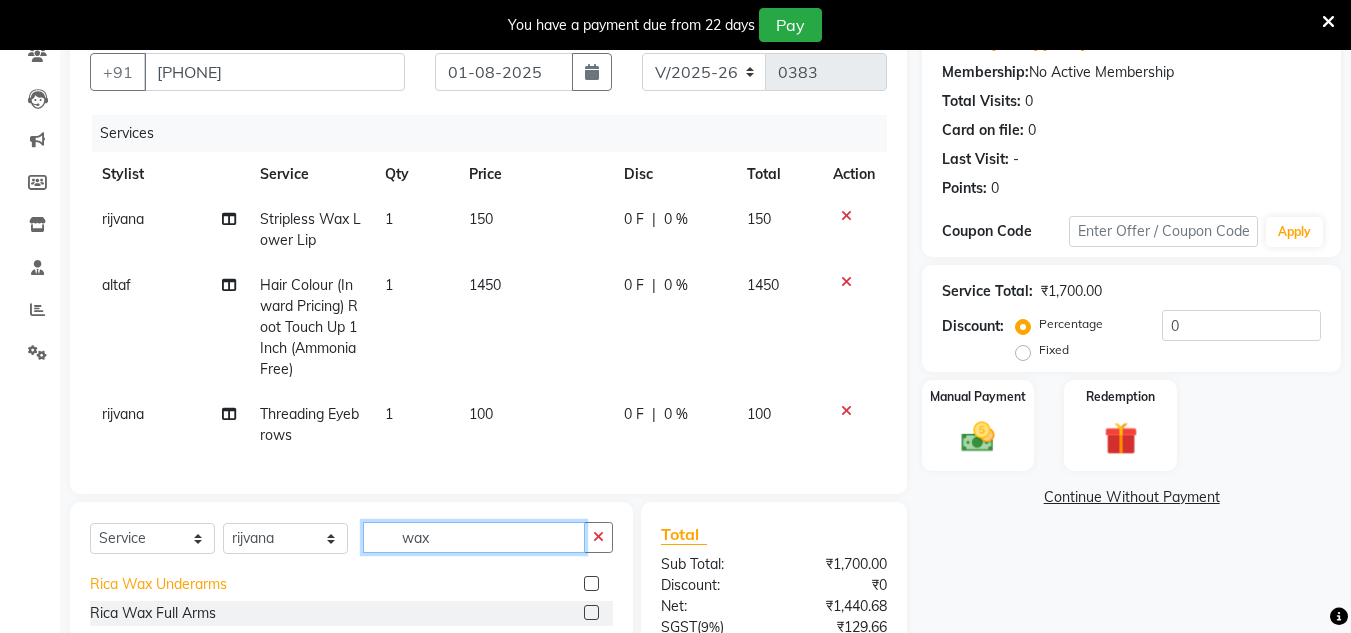 scroll, scrollTop: 24, scrollLeft: 0, axis: vertical 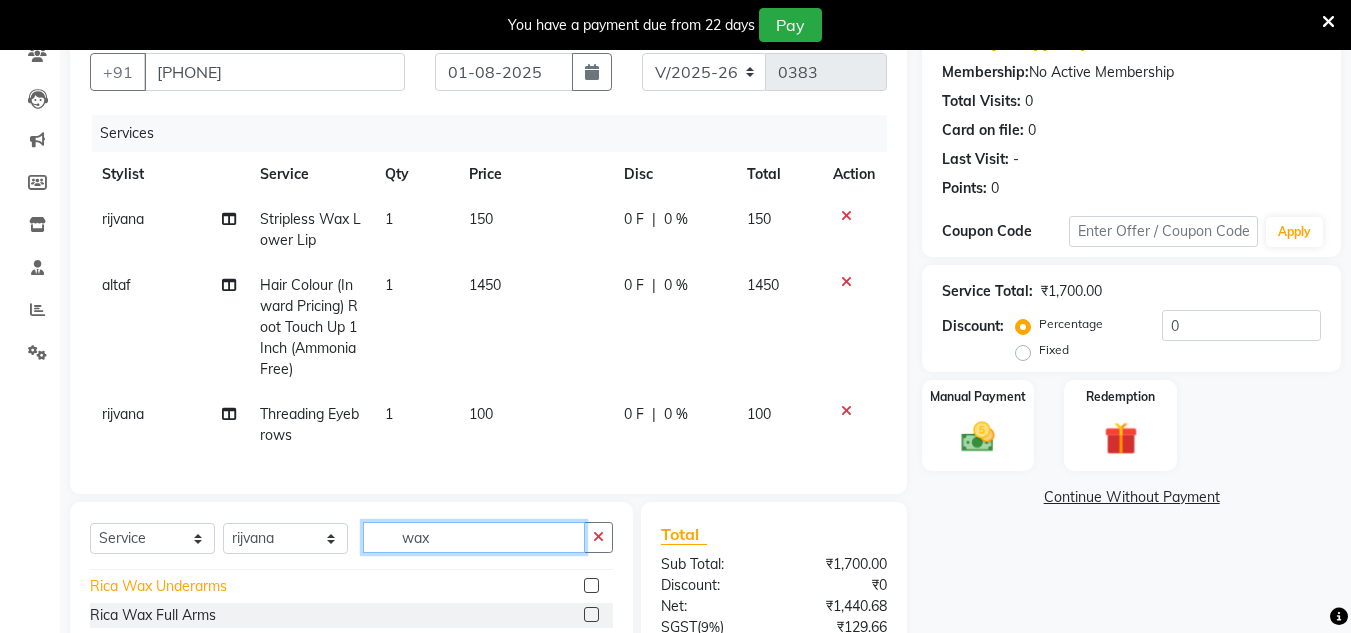 type on "wax" 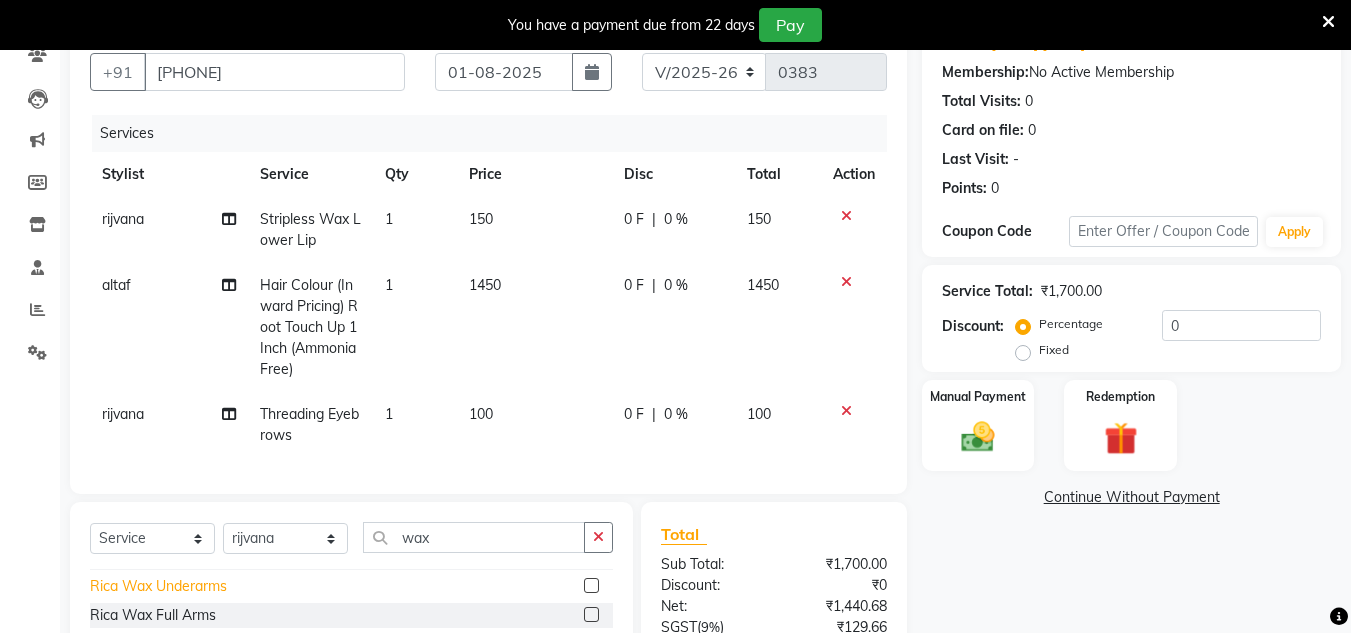 click on "Rica Wax Underarms" 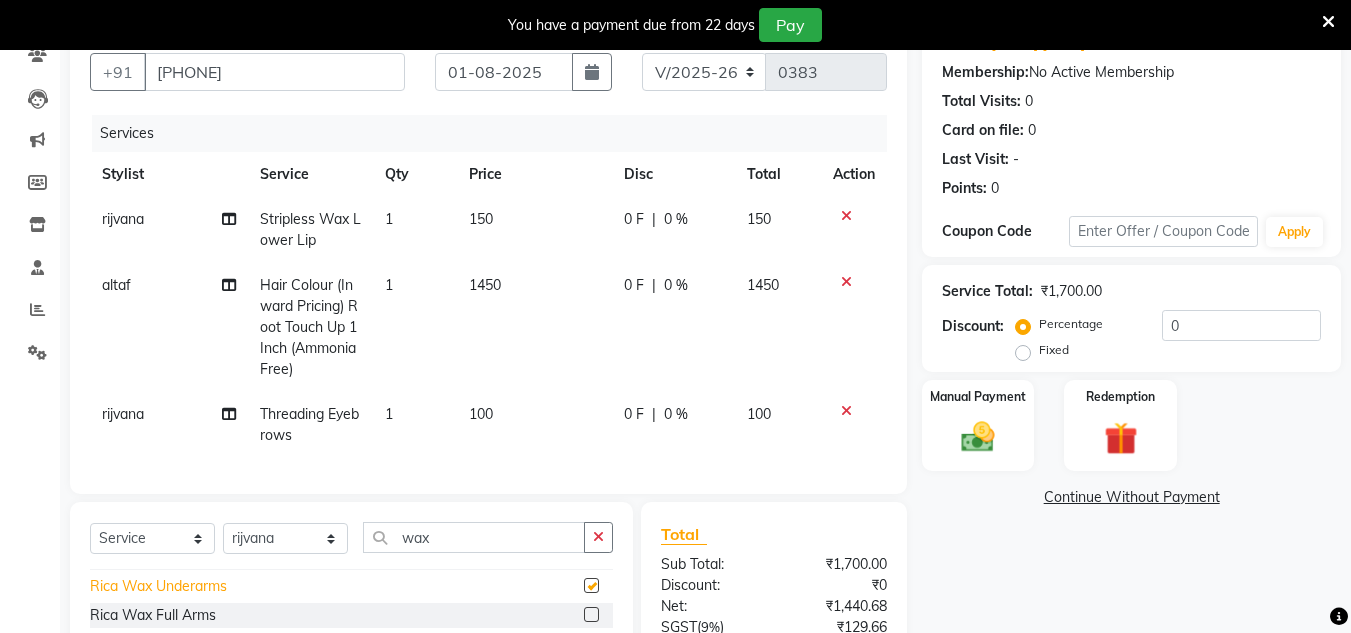 checkbox on "false" 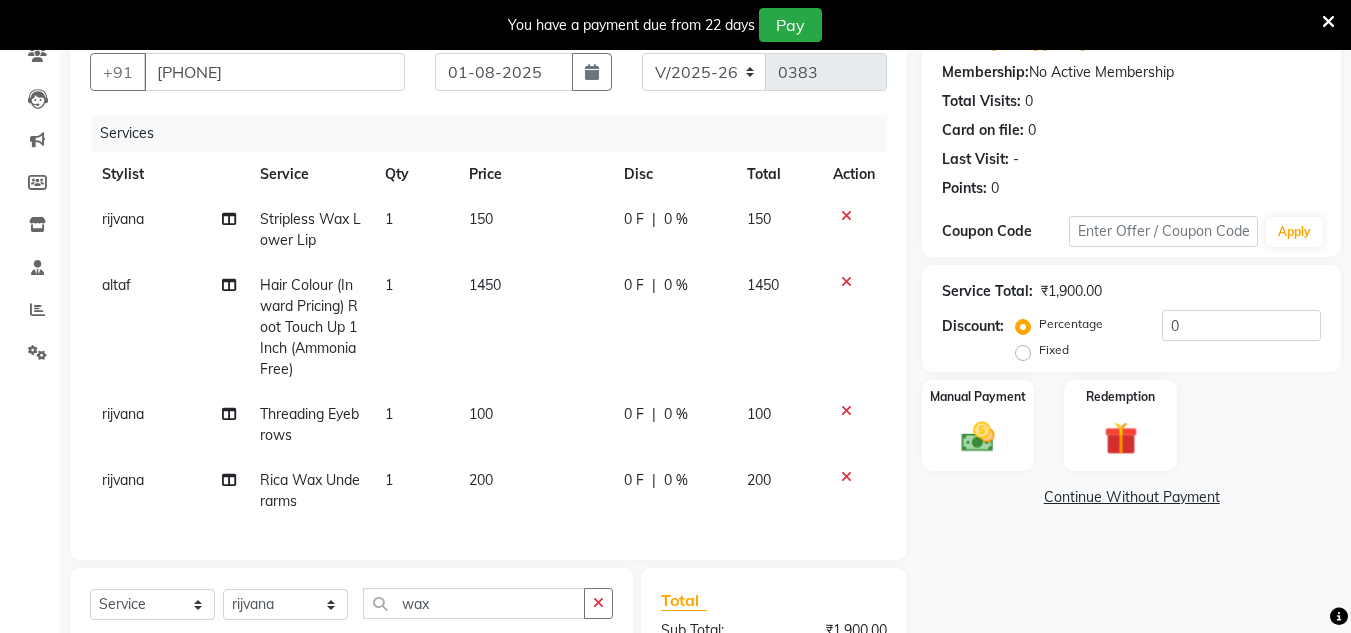 scroll, scrollTop: 363, scrollLeft: 0, axis: vertical 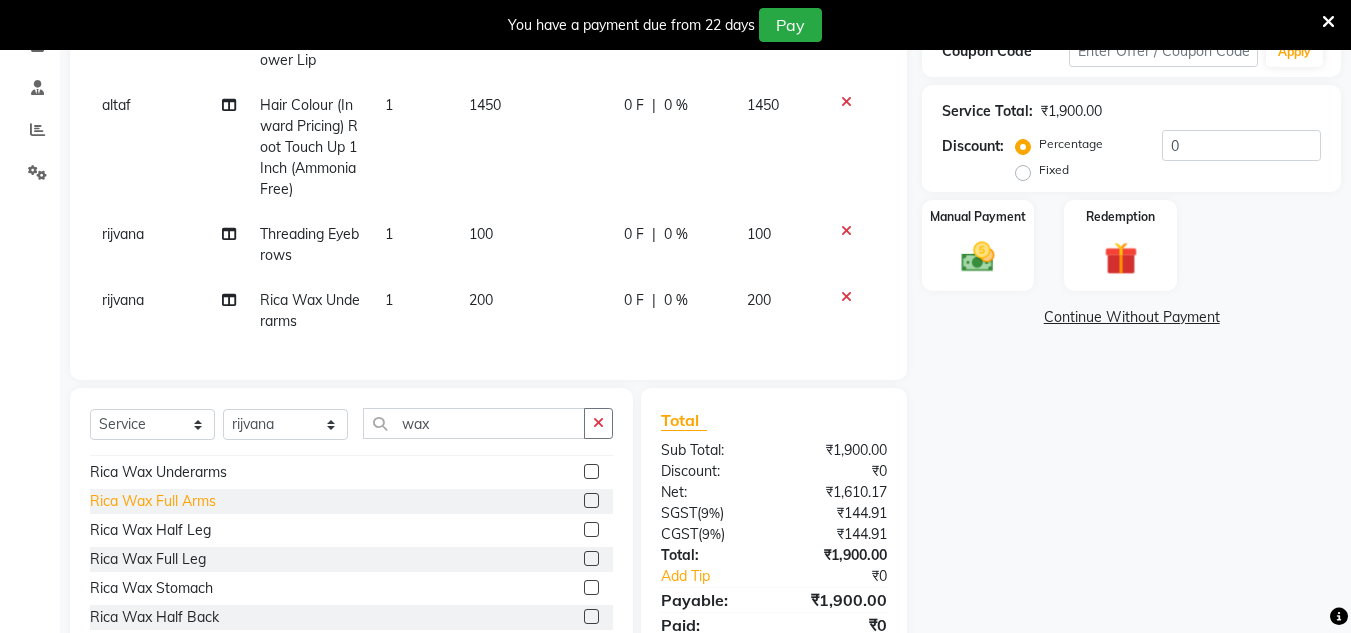 click on "Rica Wax Full Arms" 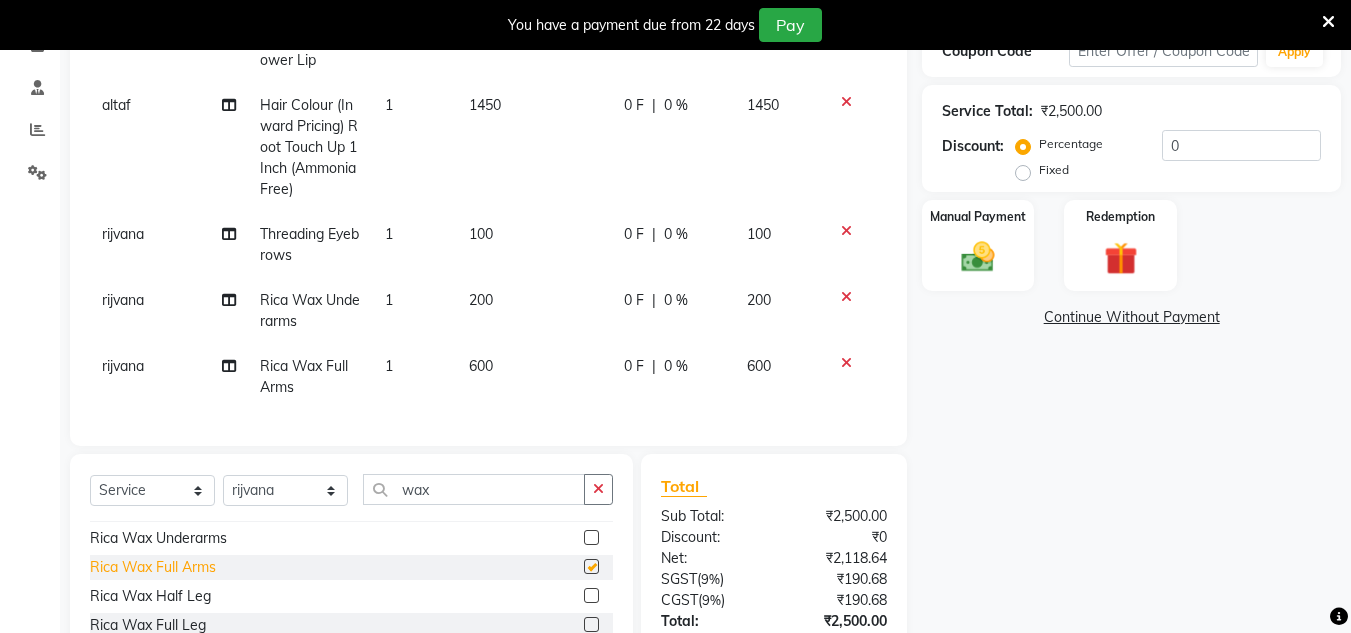 checkbox on "false" 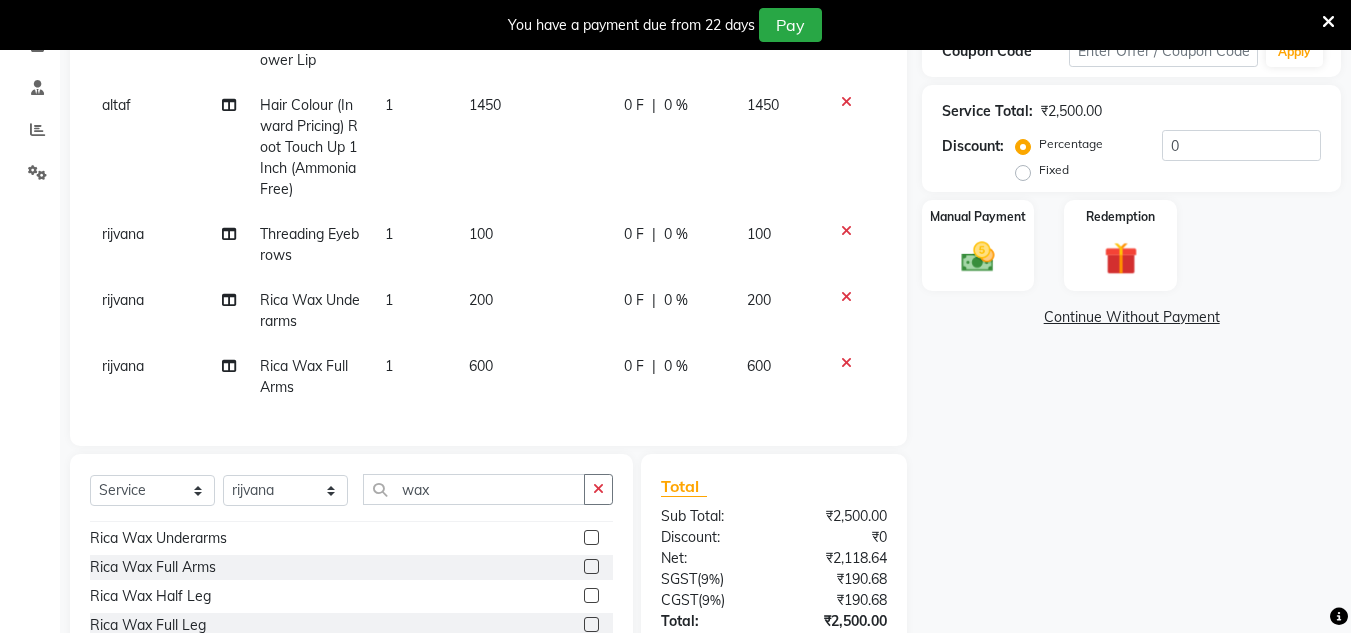 click on "200" 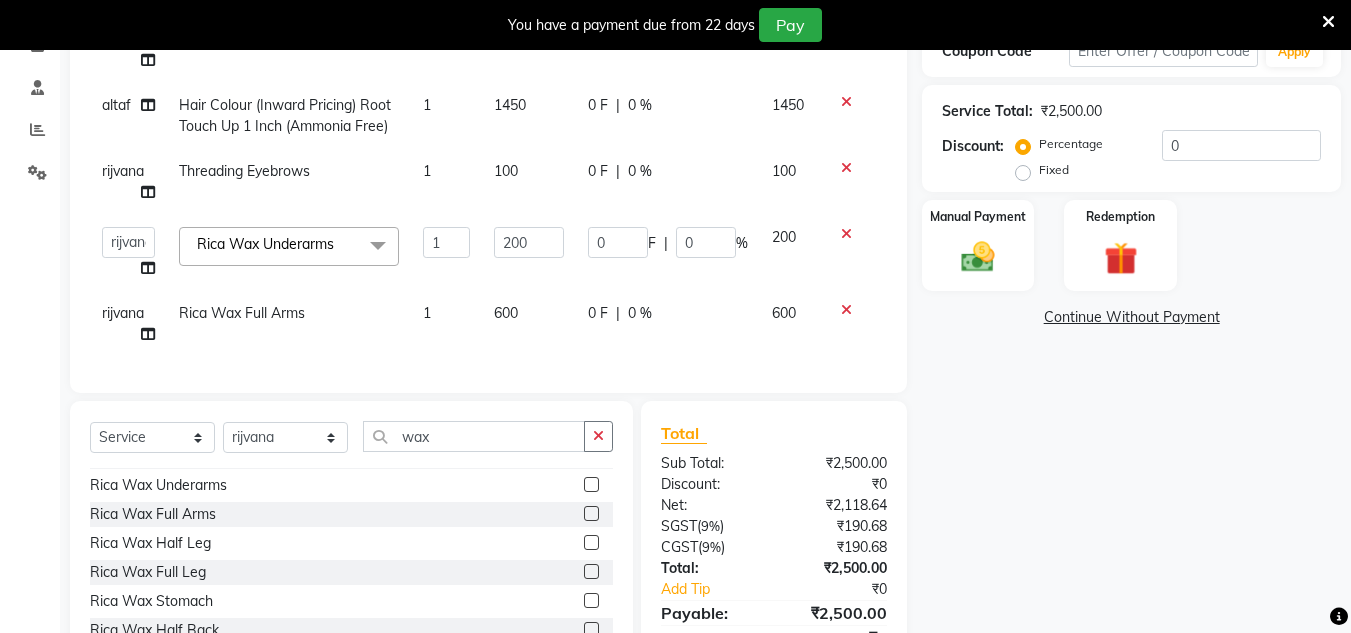 click 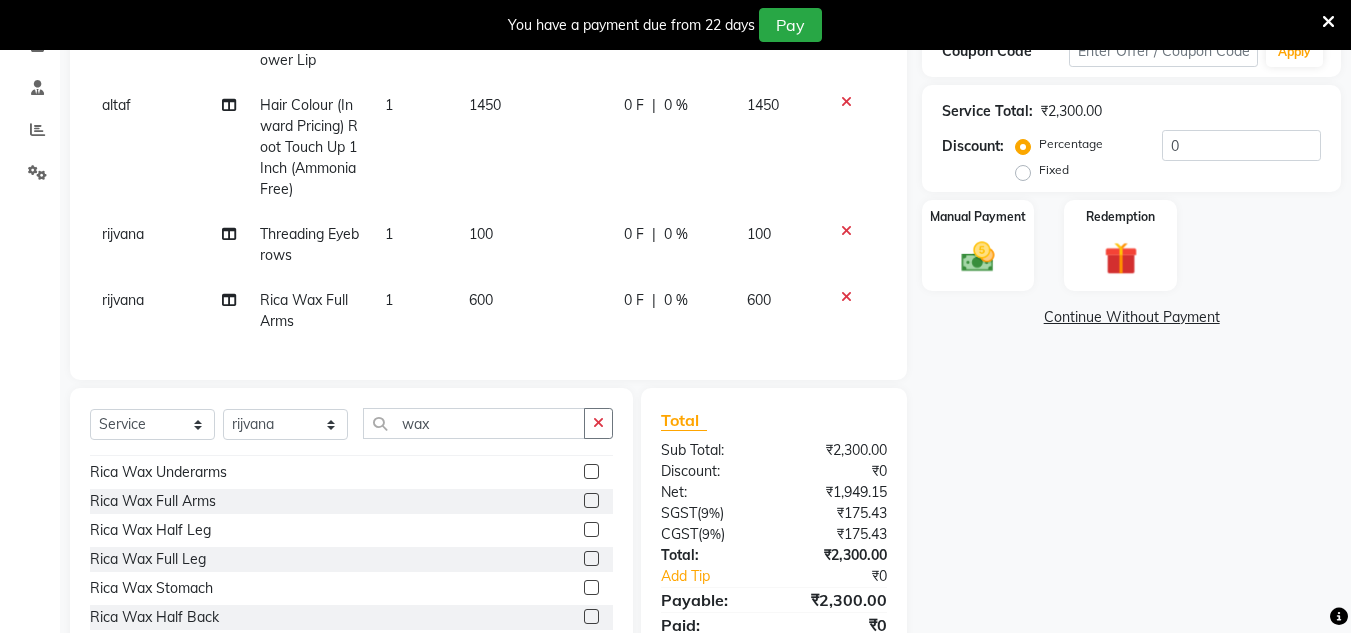 scroll, scrollTop: 445, scrollLeft: 0, axis: vertical 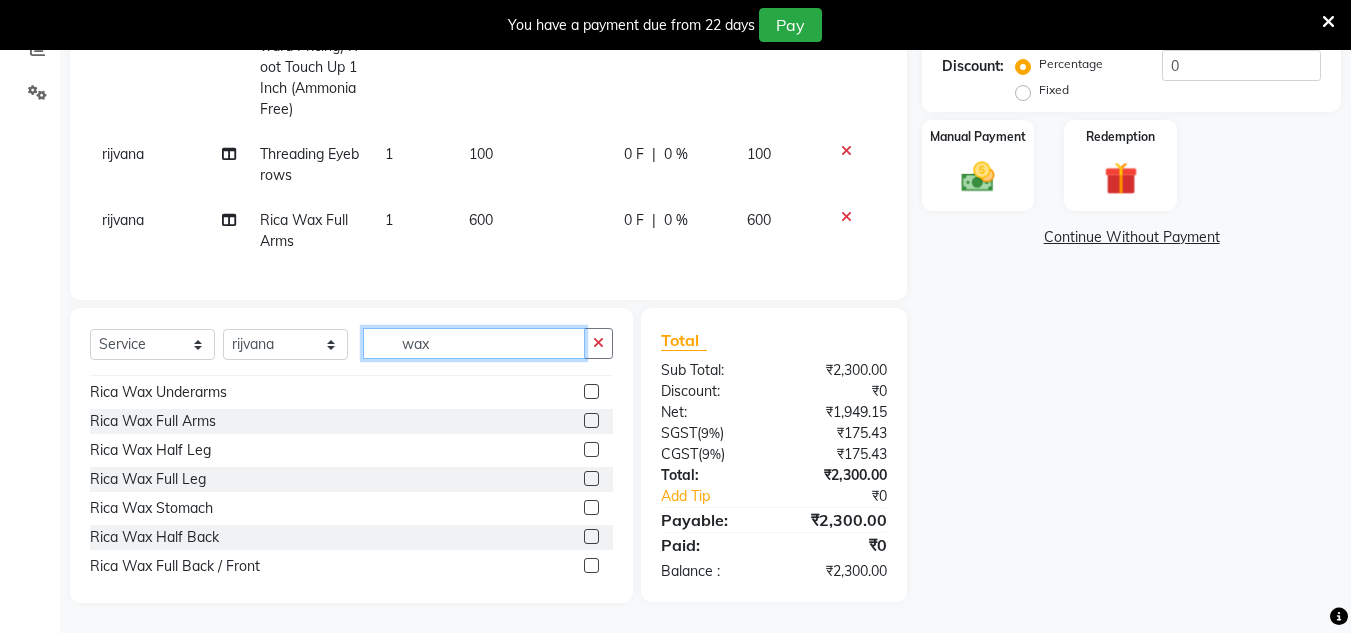 click on "wax" 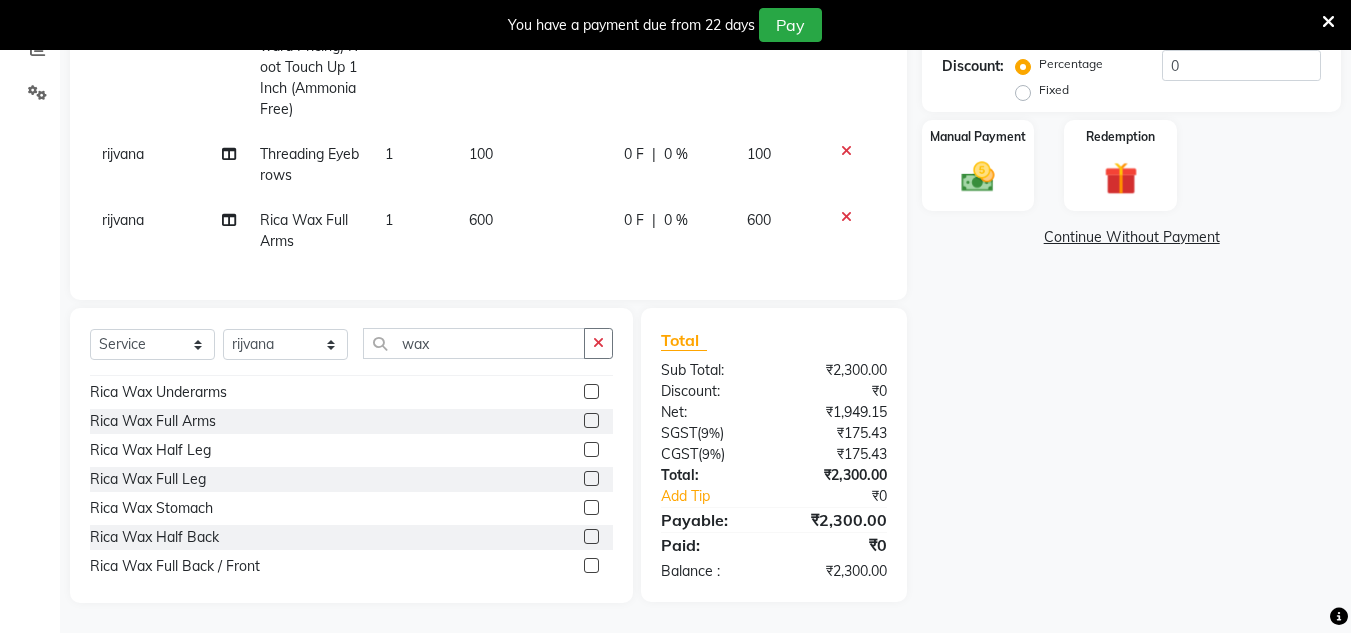 click on "600" 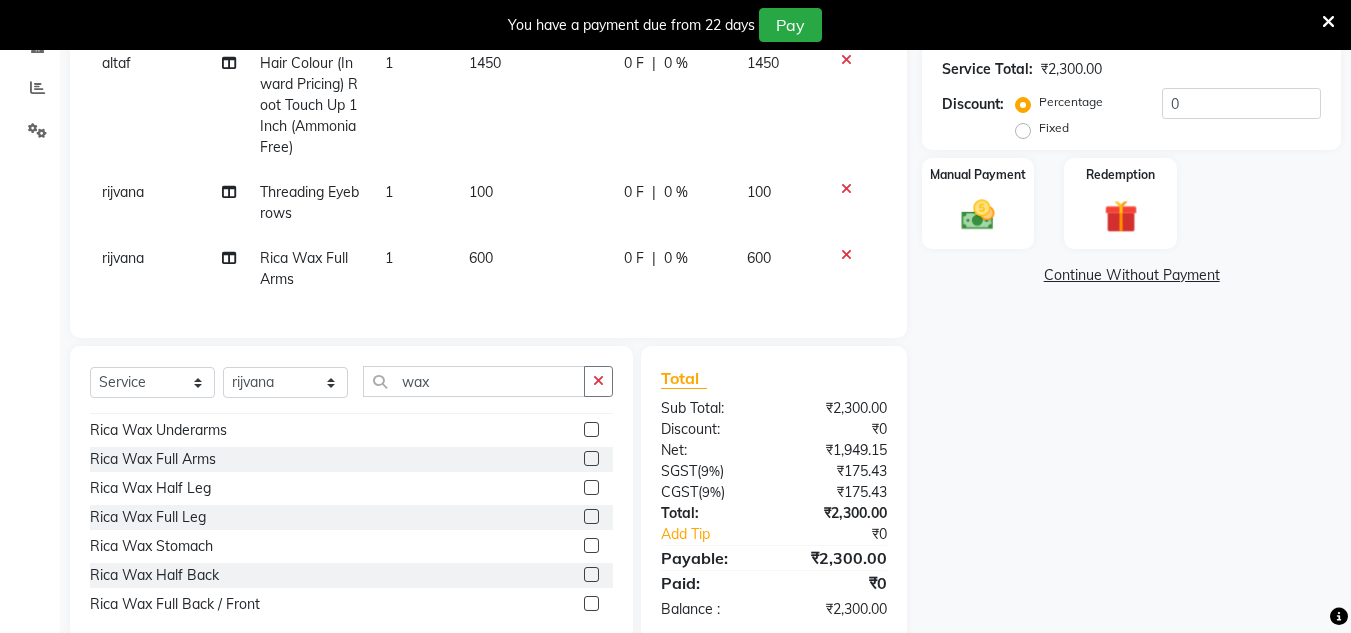 select on "85981" 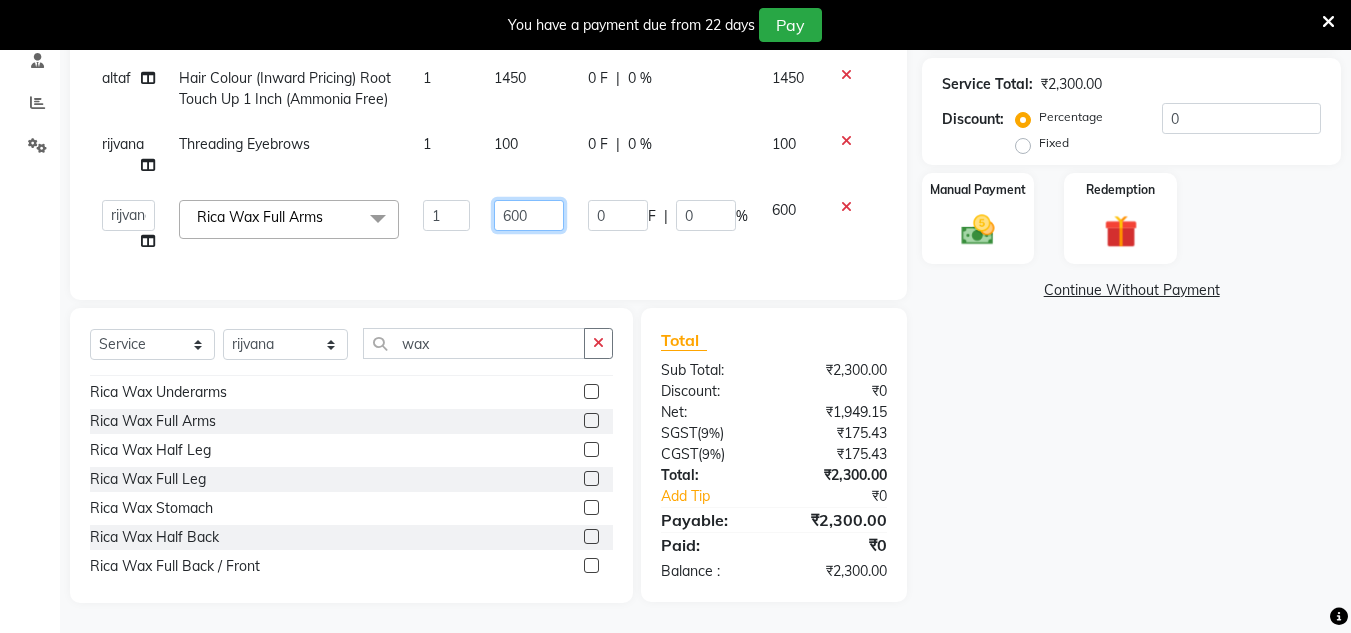 click on "600" 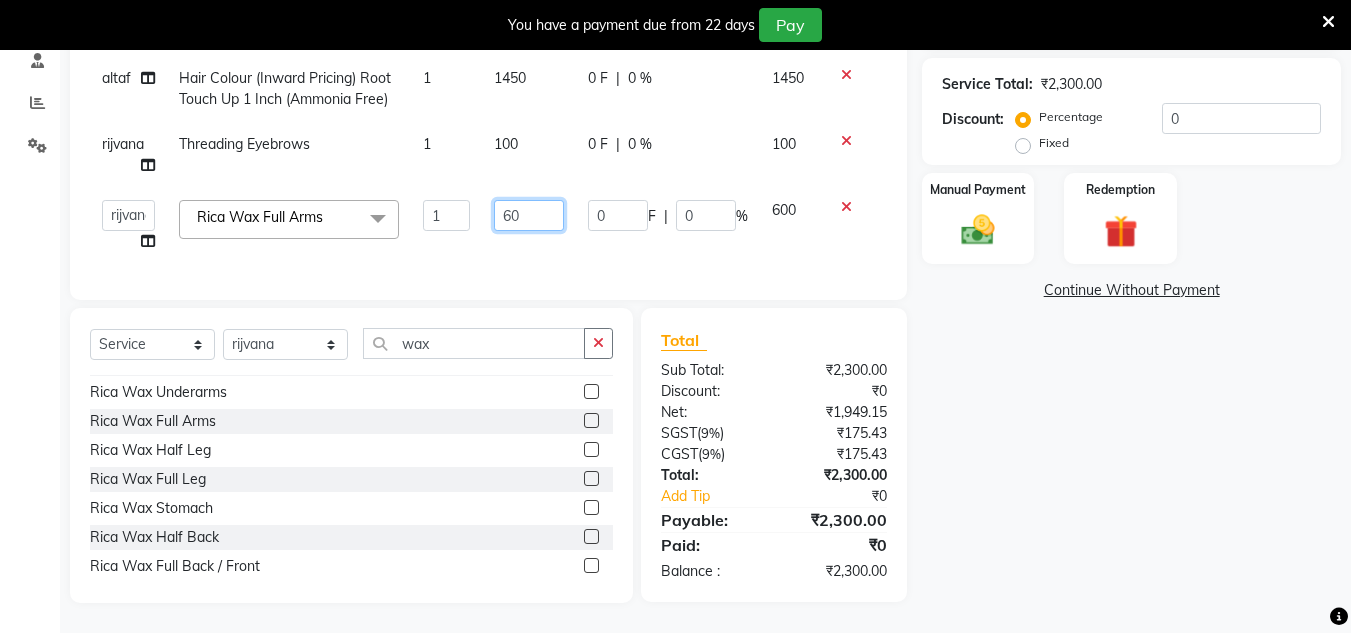 type on "6" 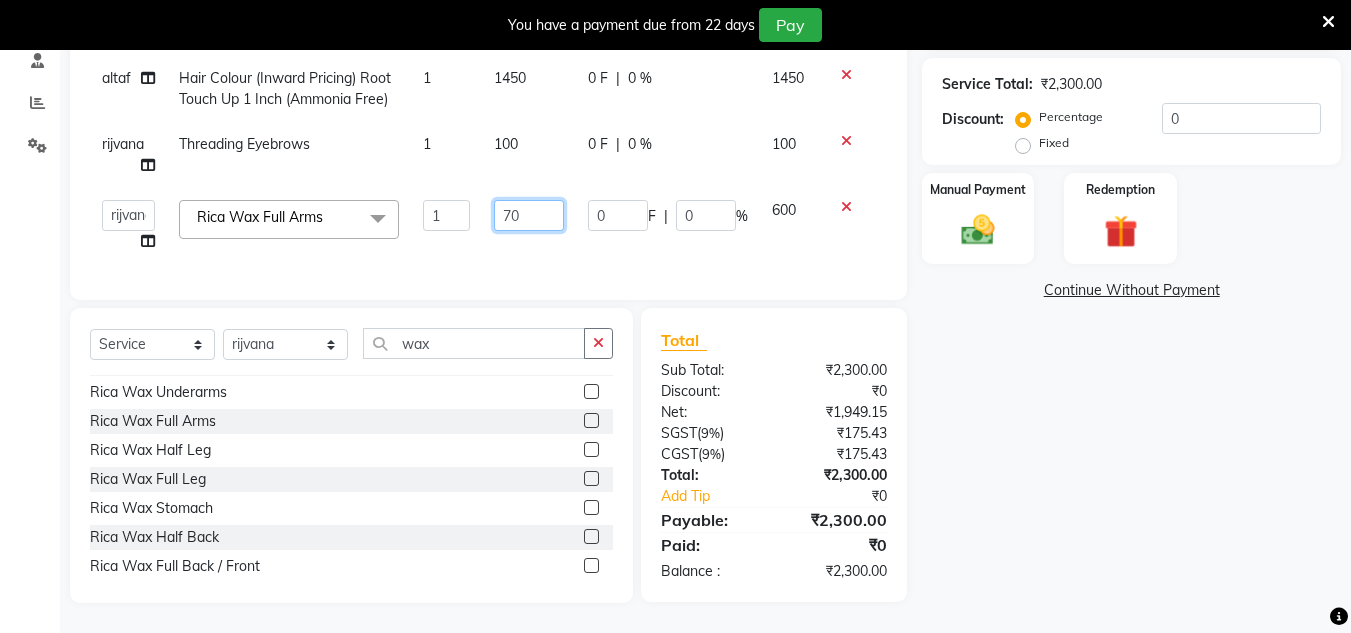 type on "700" 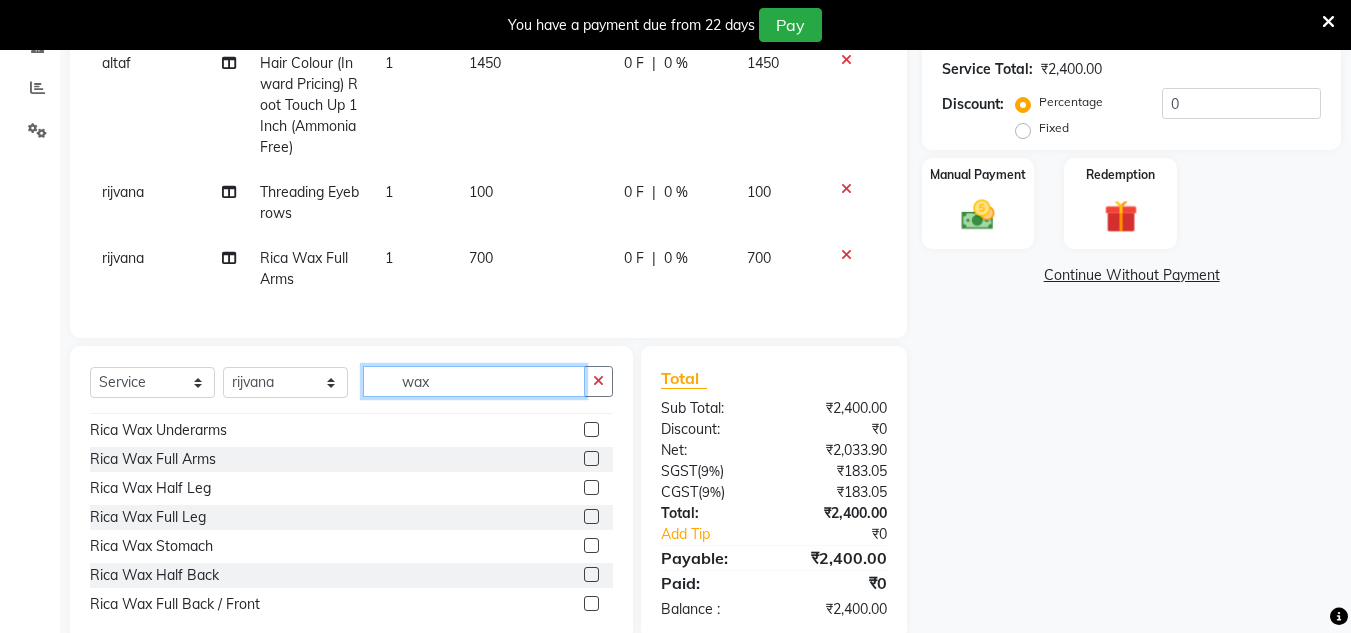 click on "Client +[PHONE] Date 01-08-2025 Invoice Number V/2025 V/2025-26 0383 Services Stylist Service Qty Price Disc Total Action rijvana Stripless Wax Lower Lip 1 150 0 F | 0 % 150 altaf Hair Colour (Inward Pricing) Root Touch Up 1 Inch (Ammonia Free) 1 1450 0 F | 0 % 1450 rijvana Threading Eyebrows 1 100 0 F | 0 % 100 rijvana Rica Wax Full Arms 1 700 0 F | 0 % 700 Select  Service  Product  Membership  Package Voucher Prepaid Gift Card  Select Stylist Aarushi aishu altaf anil ashik bhavin  irene julie Manager id Minaz Namrata neelam [FIRST] rekha rijvana Saif saneef Shweta wax Rica Wax Half Arms  Rica Wax Underarms  Rica Wax Full Arms  Rica Wax Half Leg  Rica Wax Full Leg  Rica Wax Stomach  Rica Wax Half Back  Rica Wax Full Back / Front  Rica Wax Brazilian  Rica Wax Full Body (Excluding Face & Brazilian)  Cartridge Wax Full Arms / Legs (Including underarms)  Stripless Wax Nose  Stripless Wax Upper Lip  Stripless Wax Lower Lip  Stripless Wax Chin  Stripless Wax Forehead  Stripless Wax SideLock  Total Sub Total:" 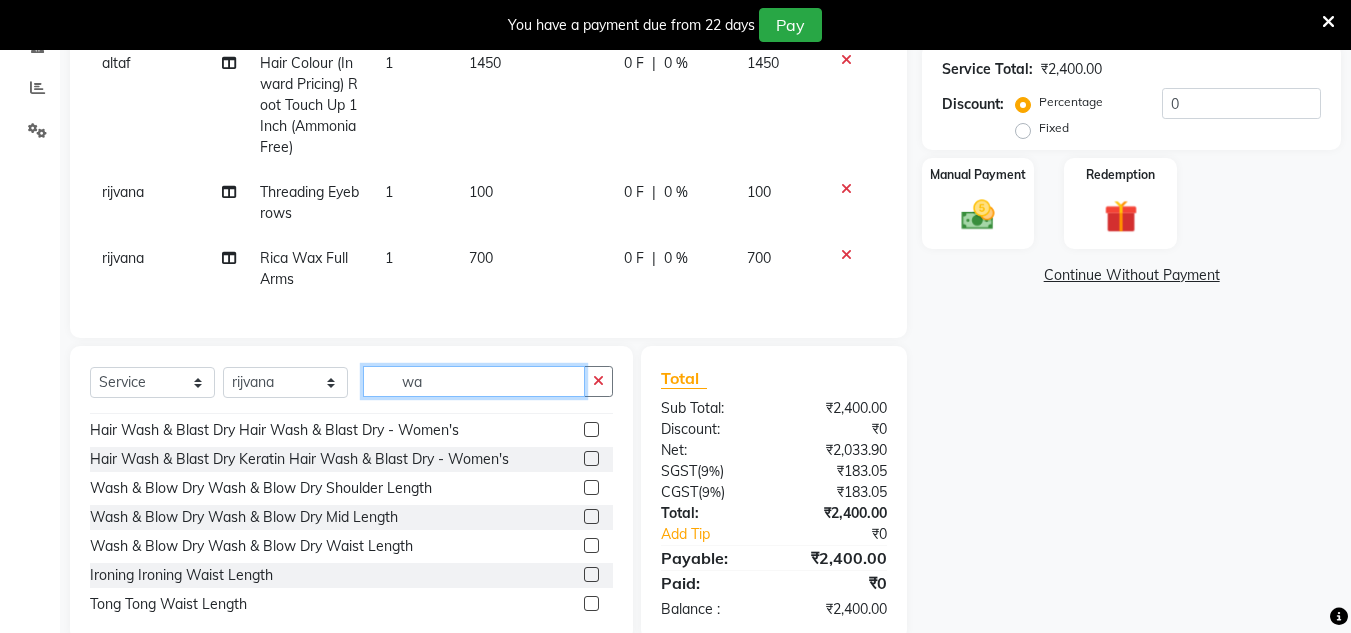 type on "w" 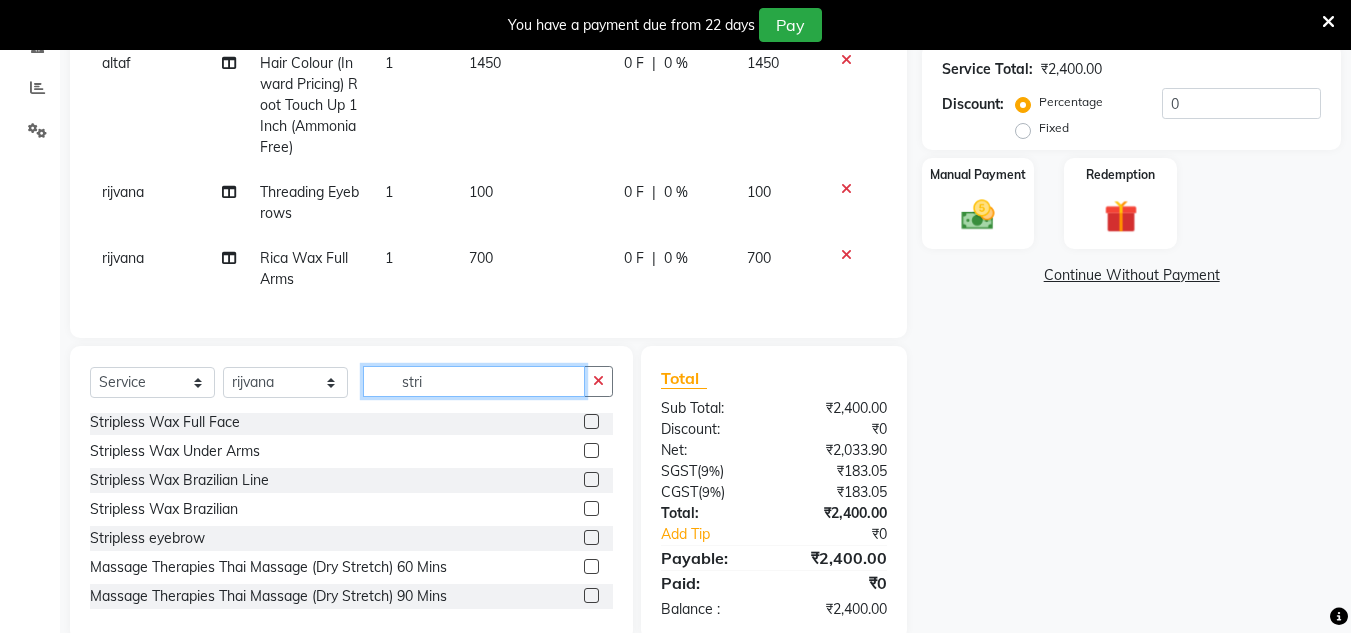 scroll, scrollTop: 119, scrollLeft: 0, axis: vertical 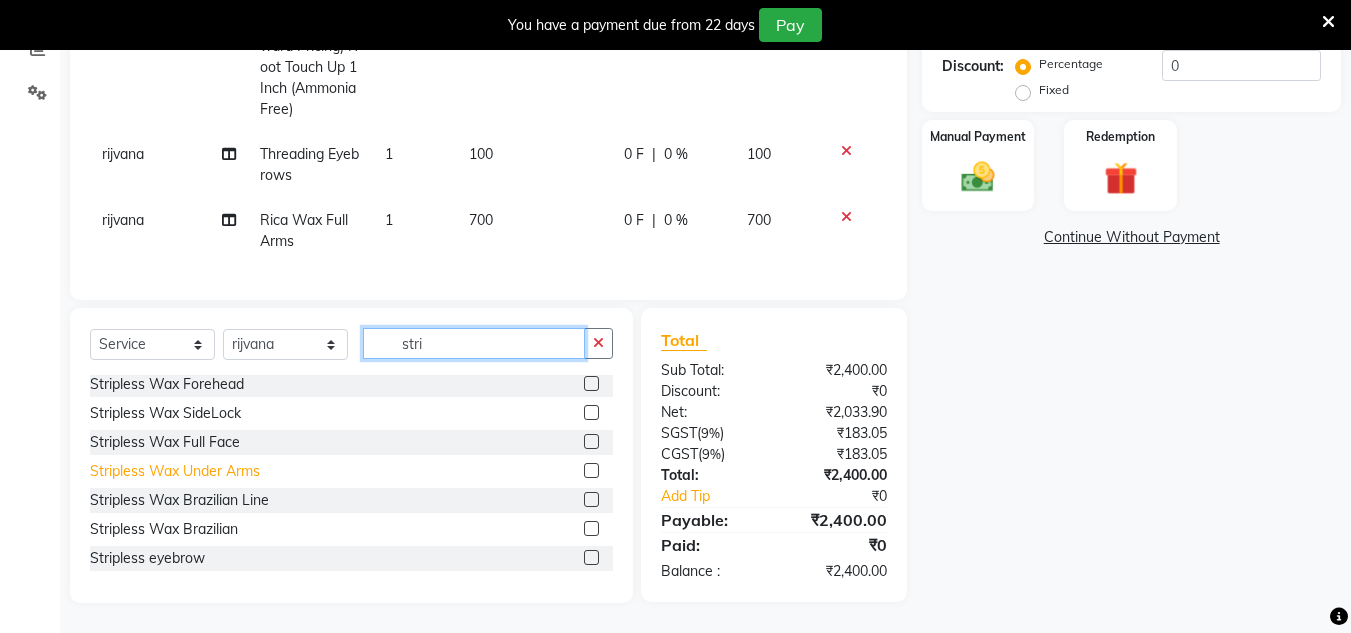 type on "stri" 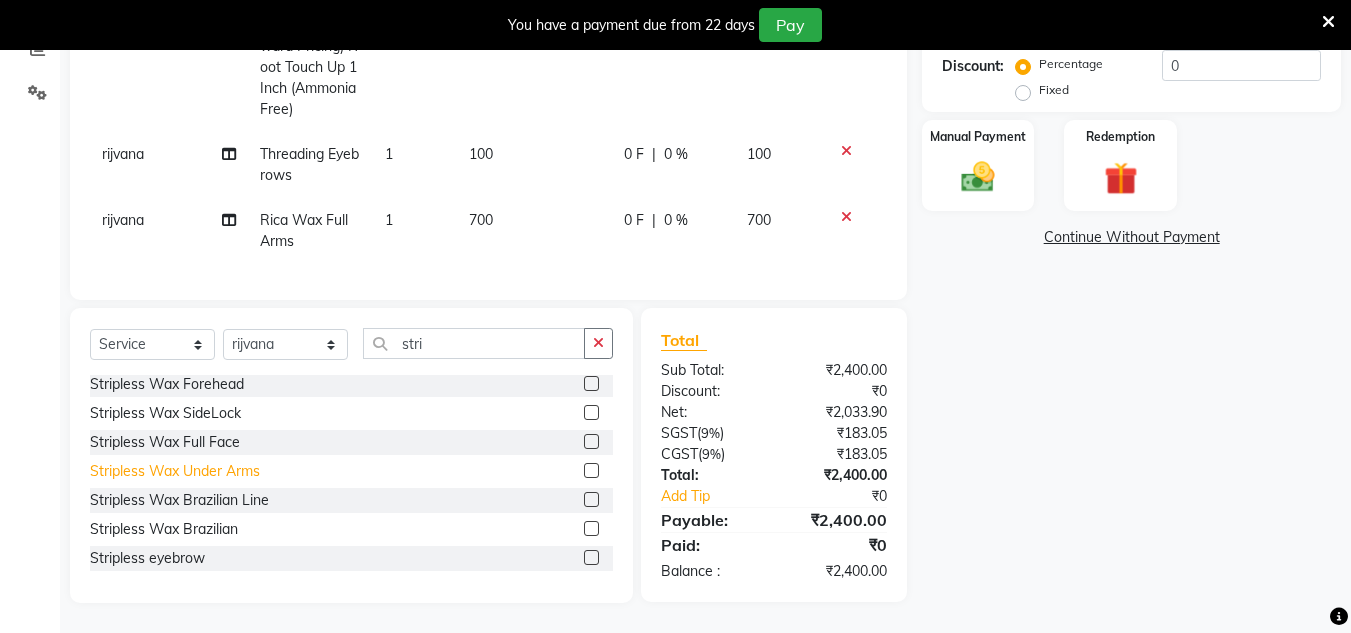 click on "Stripless Wax Under Arms" 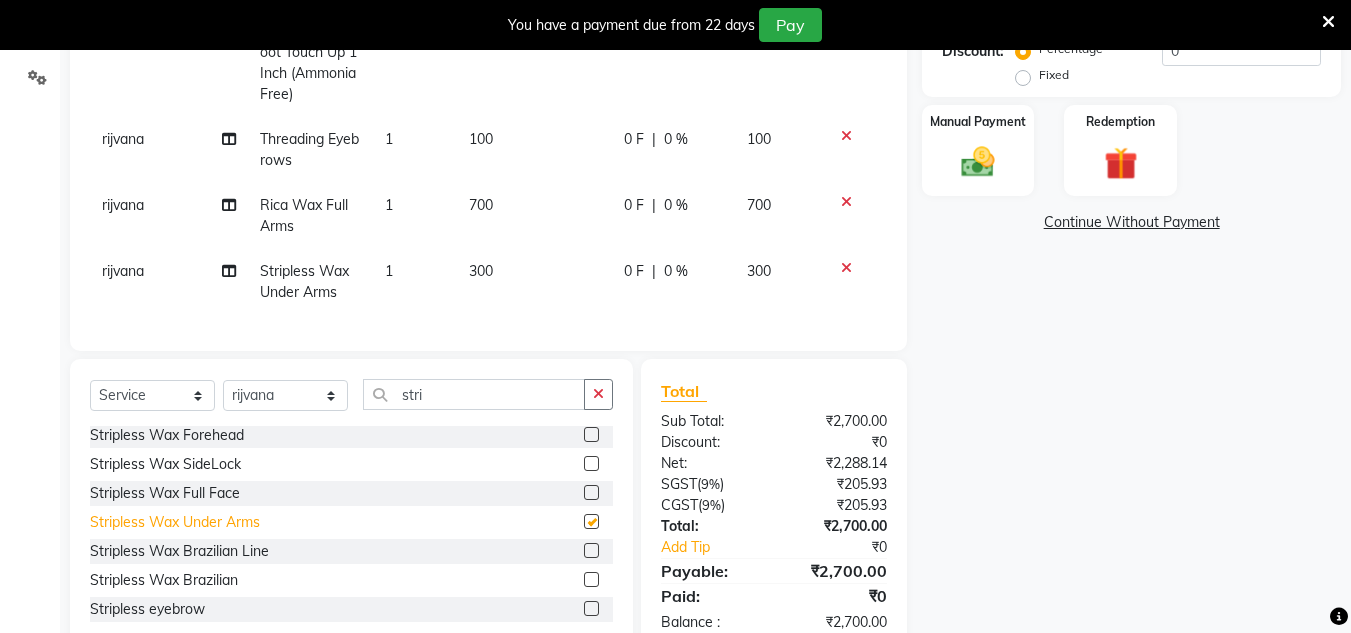 checkbox on "false" 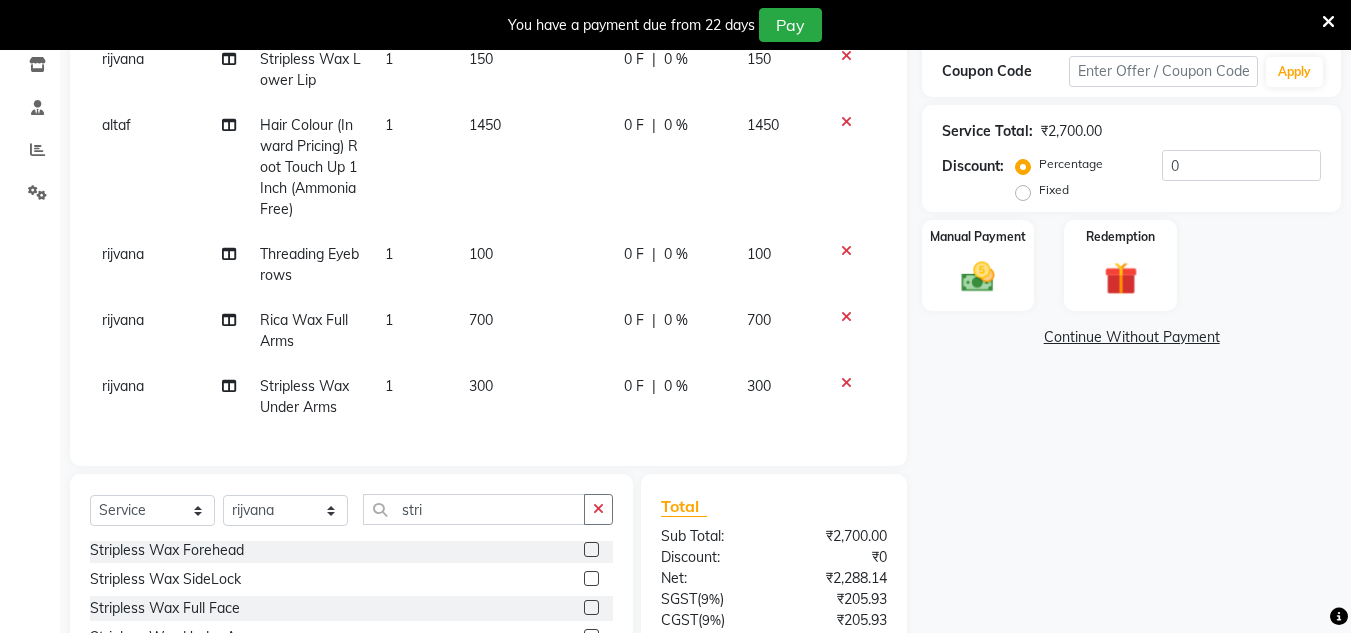 scroll, scrollTop: 138, scrollLeft: 0, axis: vertical 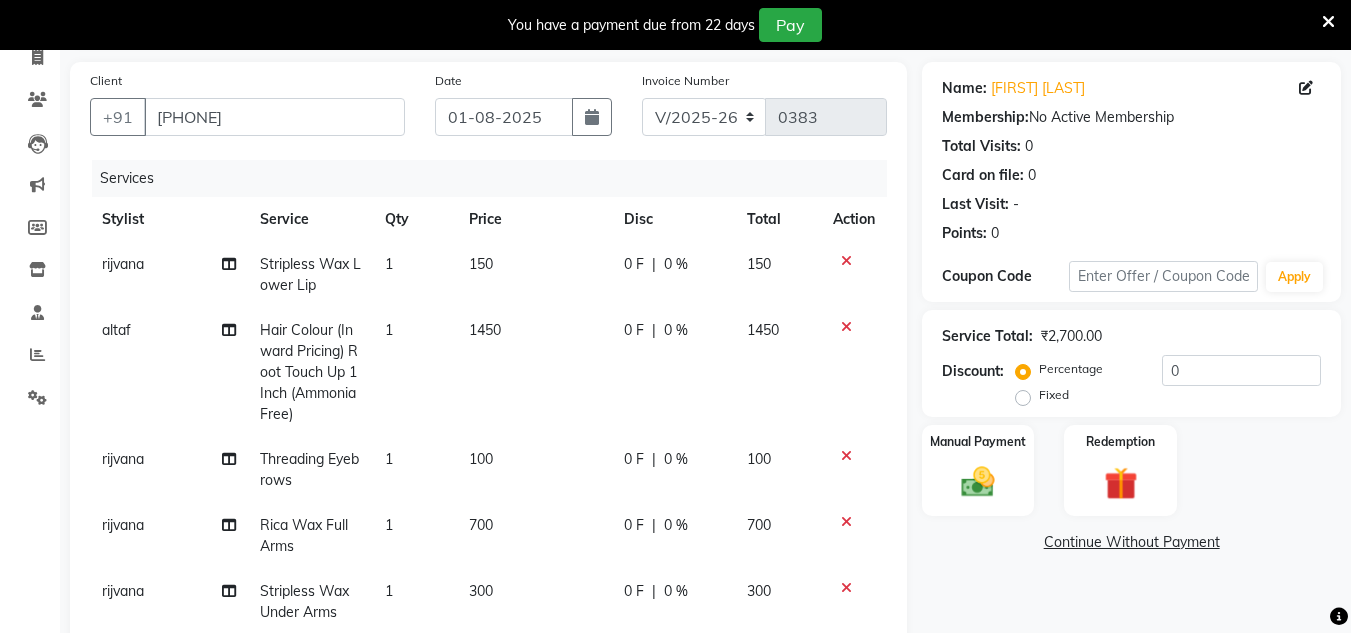 click on "1450" 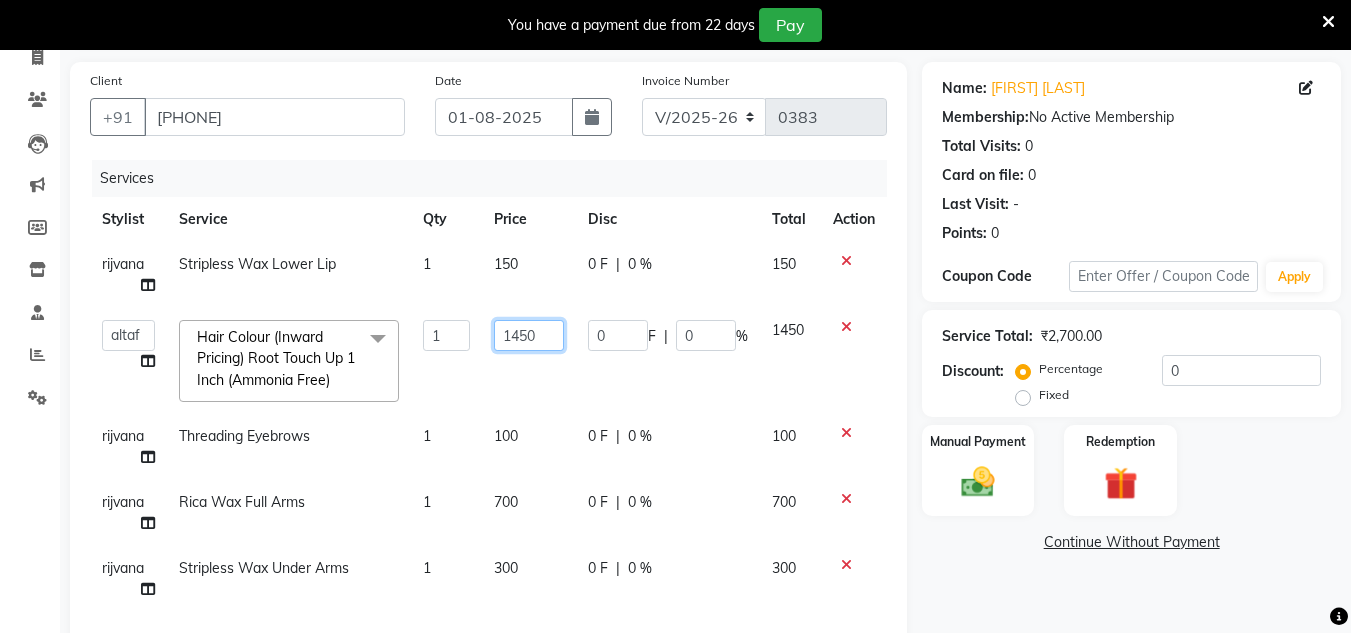 click on "1450" 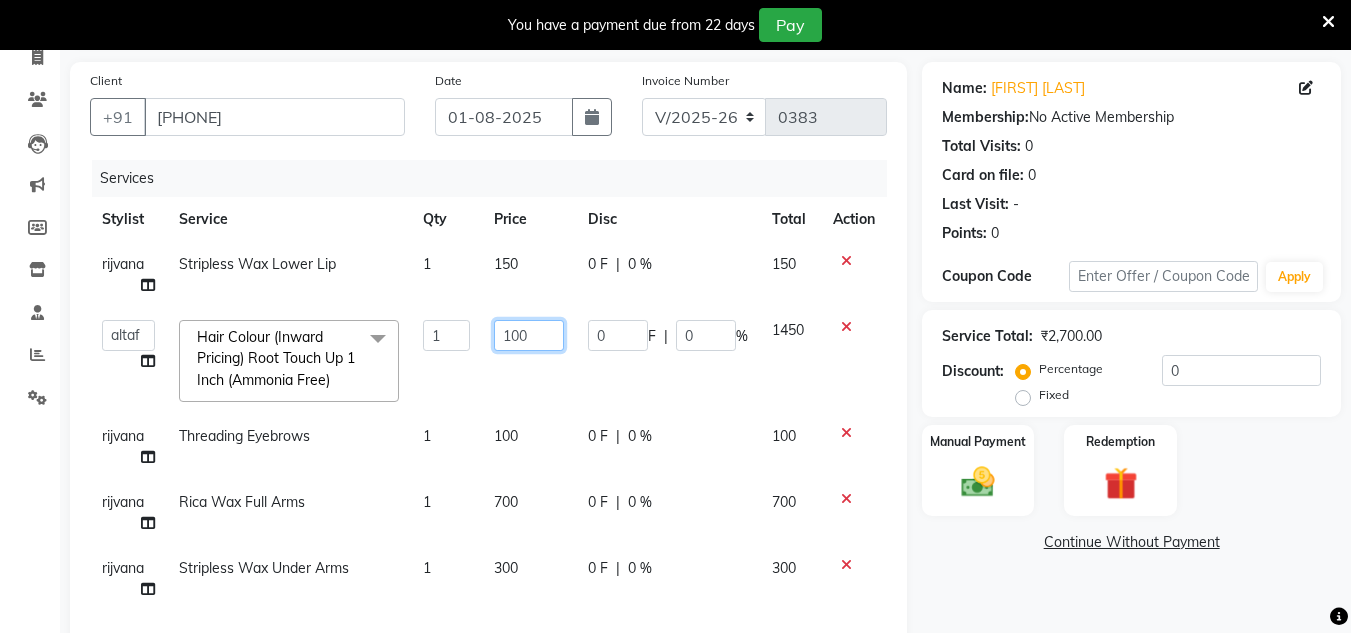 type on "1000" 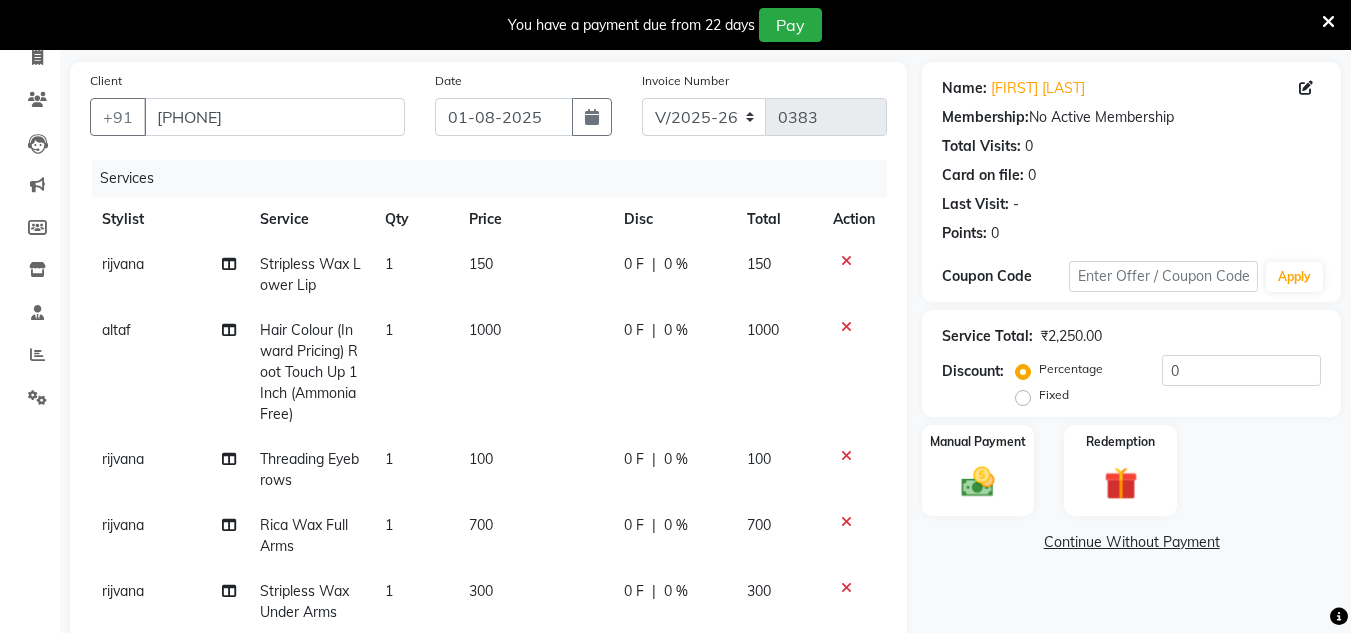 click on "[FIRST] Stripless Wax Lower Lip 1 150 0 F | 0 % 150 altaf Hair Colour (Inward Pricing) Root Touch Up 1 Inch (Ammonia Free) 1 1000 0 F | 0 % 1000 rijvana Threading Eyebrows 1 100 0 F | 0 % 100 rijvana Rica Wax Full Arms 1 700 0 F | 0 % 700 rijvana Stripless Wax Under Arms 1 300 0 F | 0 % 300" 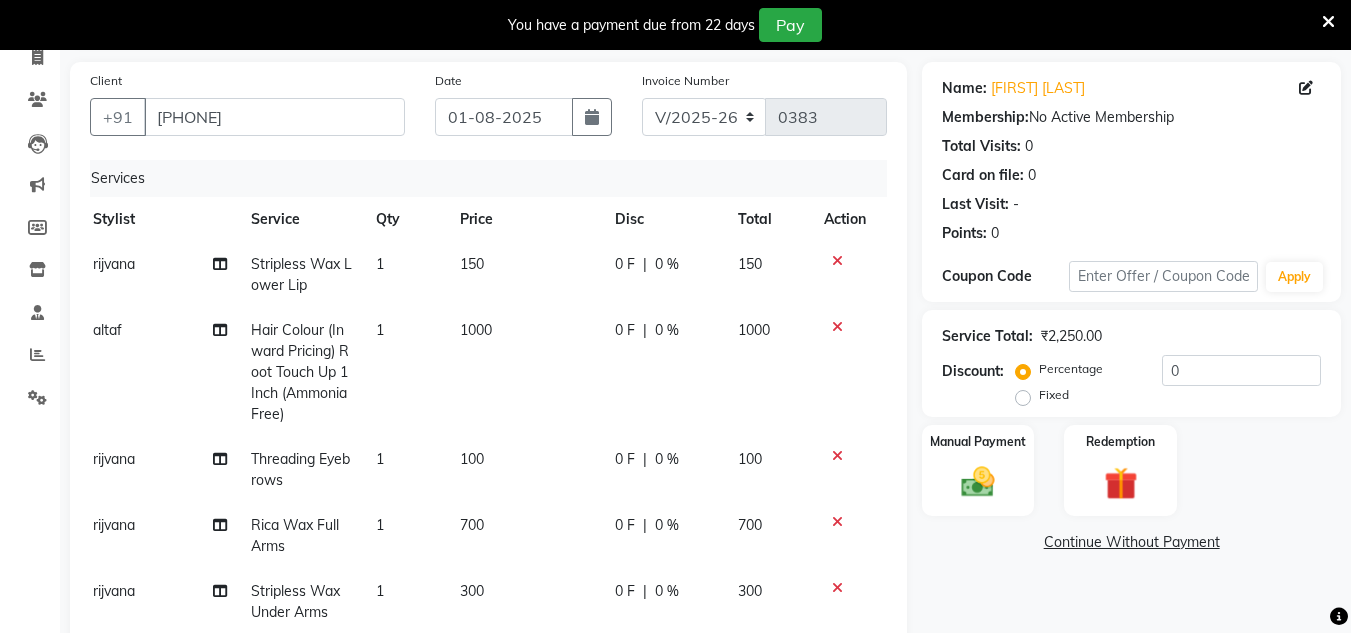 scroll, scrollTop: 6, scrollLeft: 10, axis: both 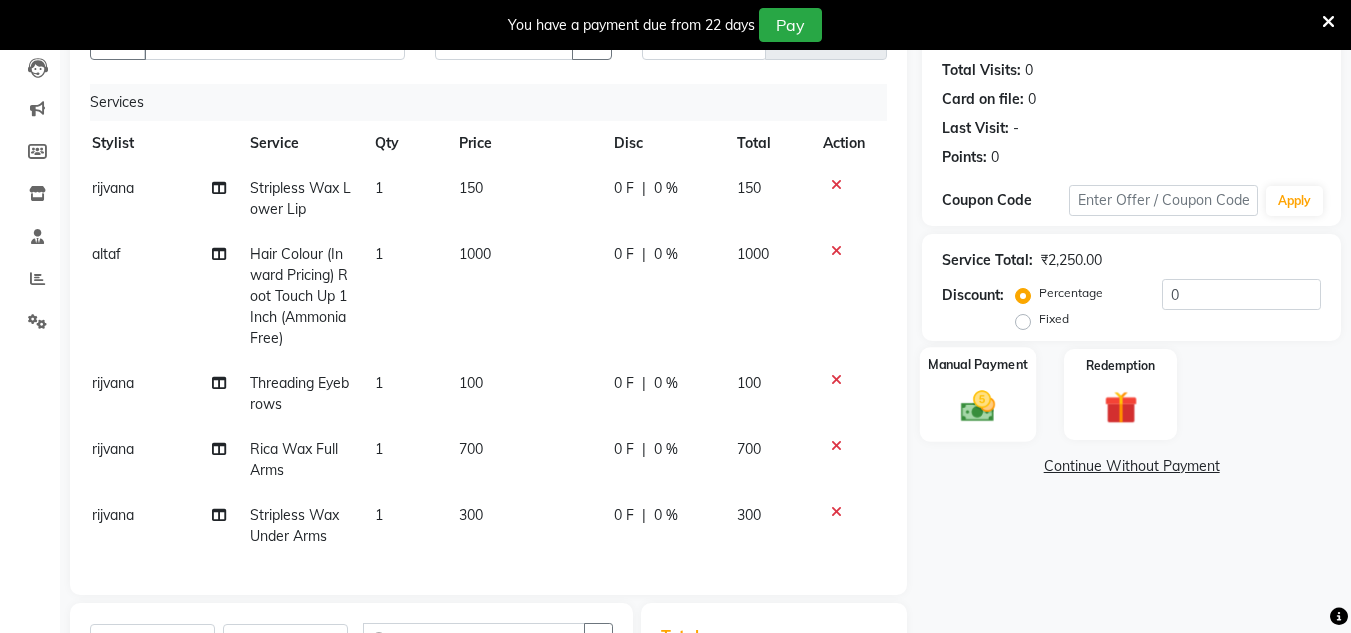 click on "Manual Payment" 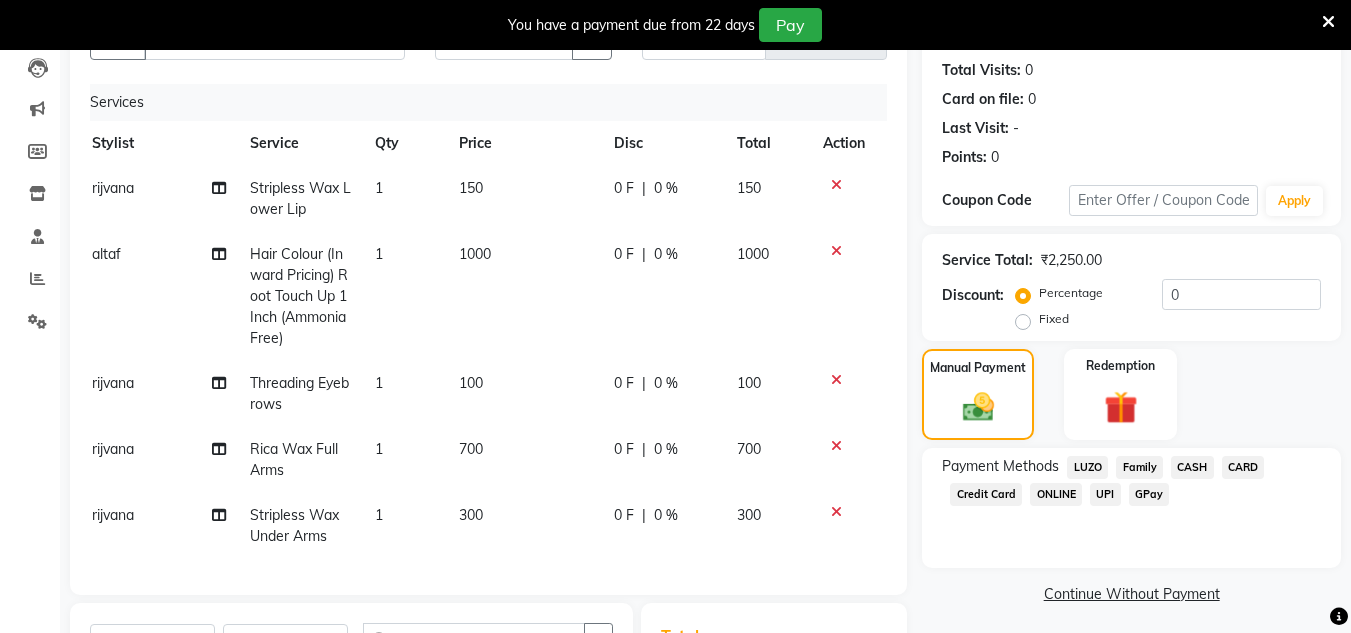click on "GPay" 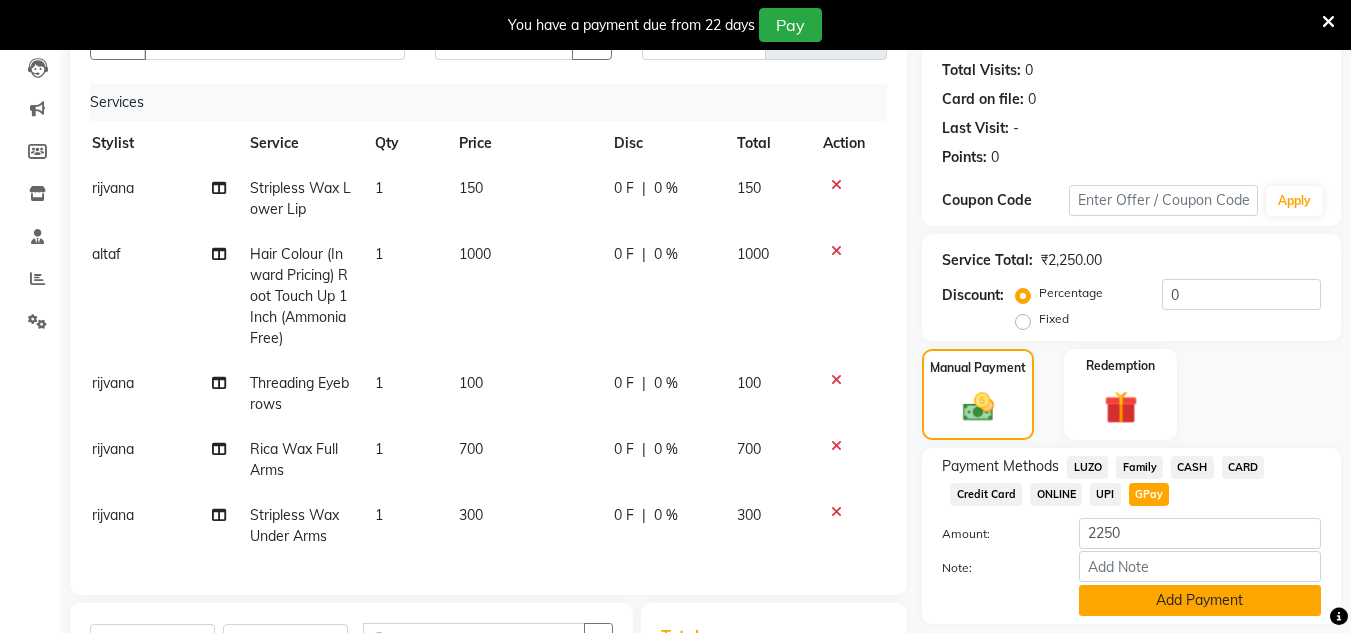 scroll, scrollTop: 484, scrollLeft: 0, axis: vertical 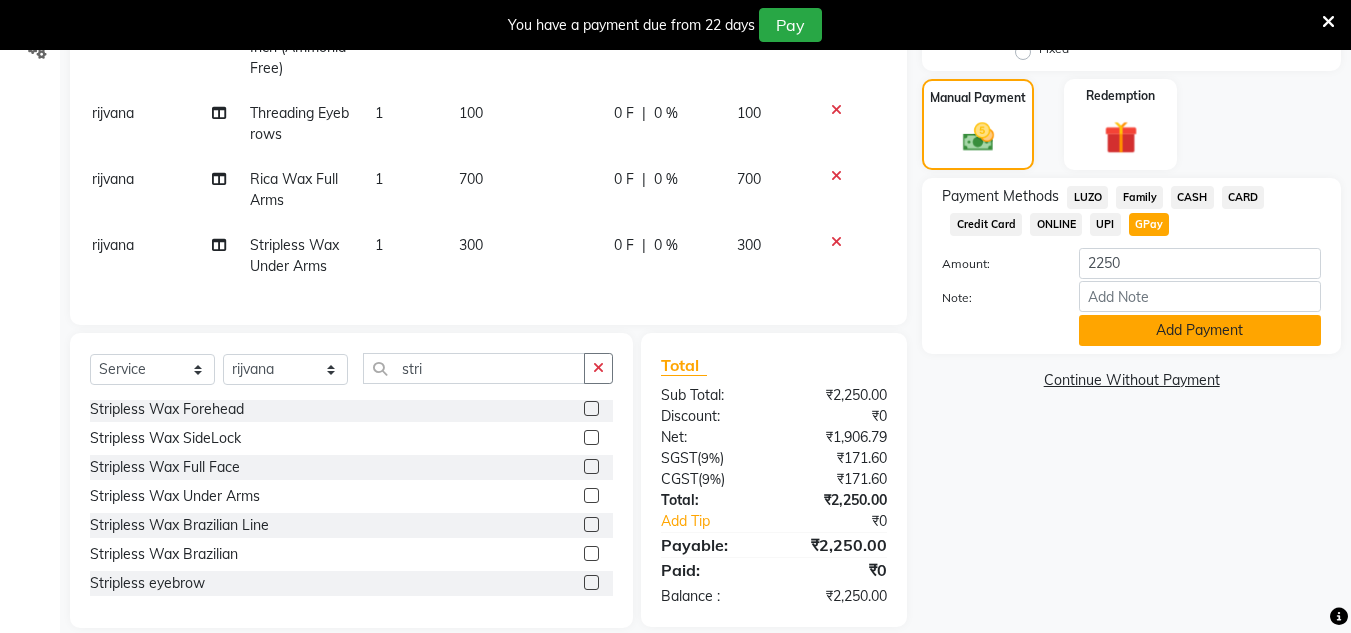 click on "Add Payment" 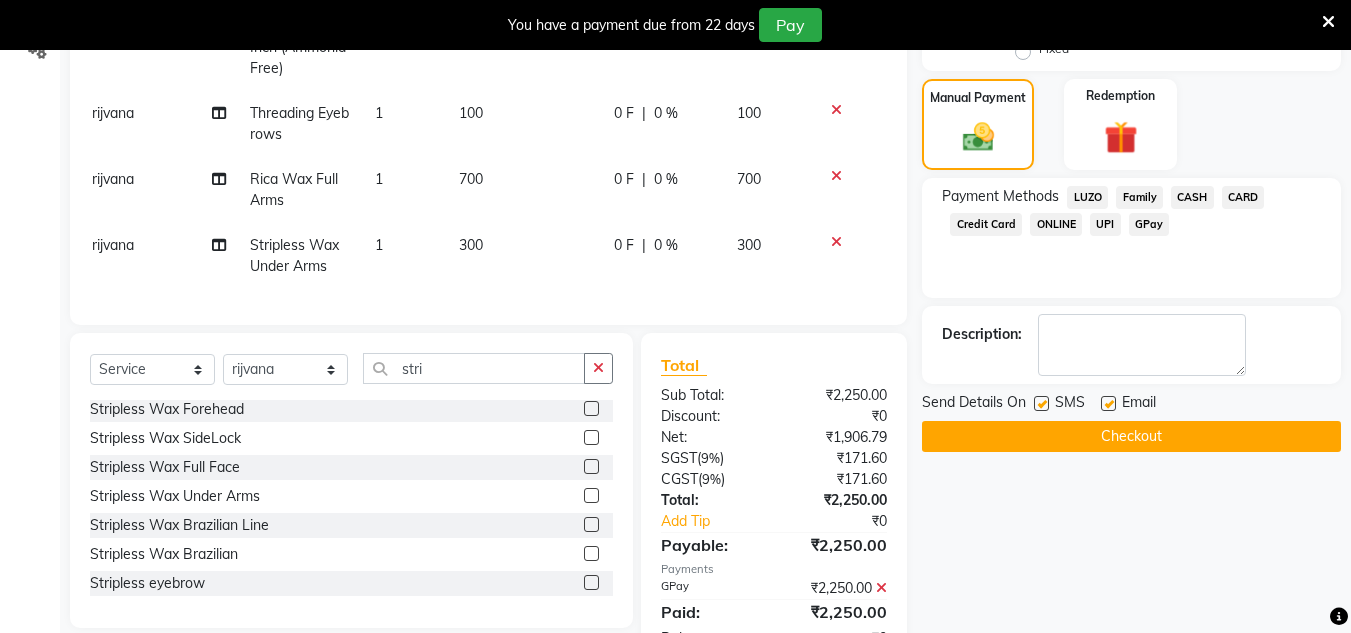 scroll, scrollTop: 559, scrollLeft: 0, axis: vertical 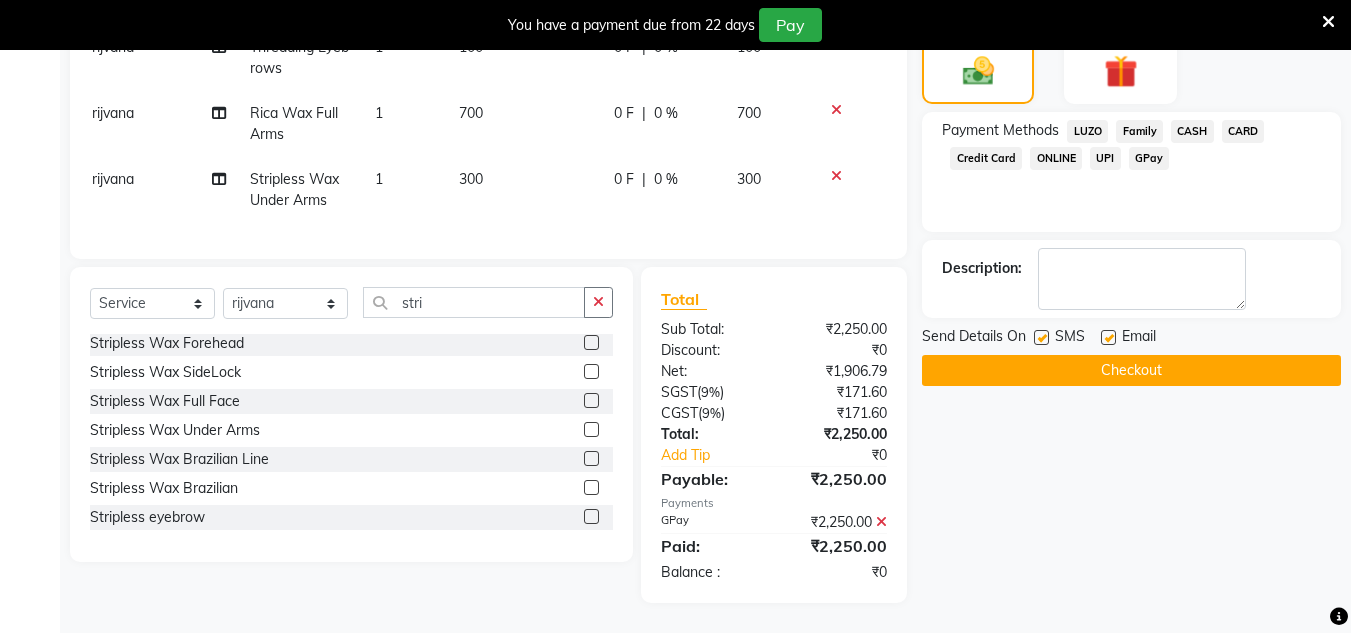 click on "Checkout" 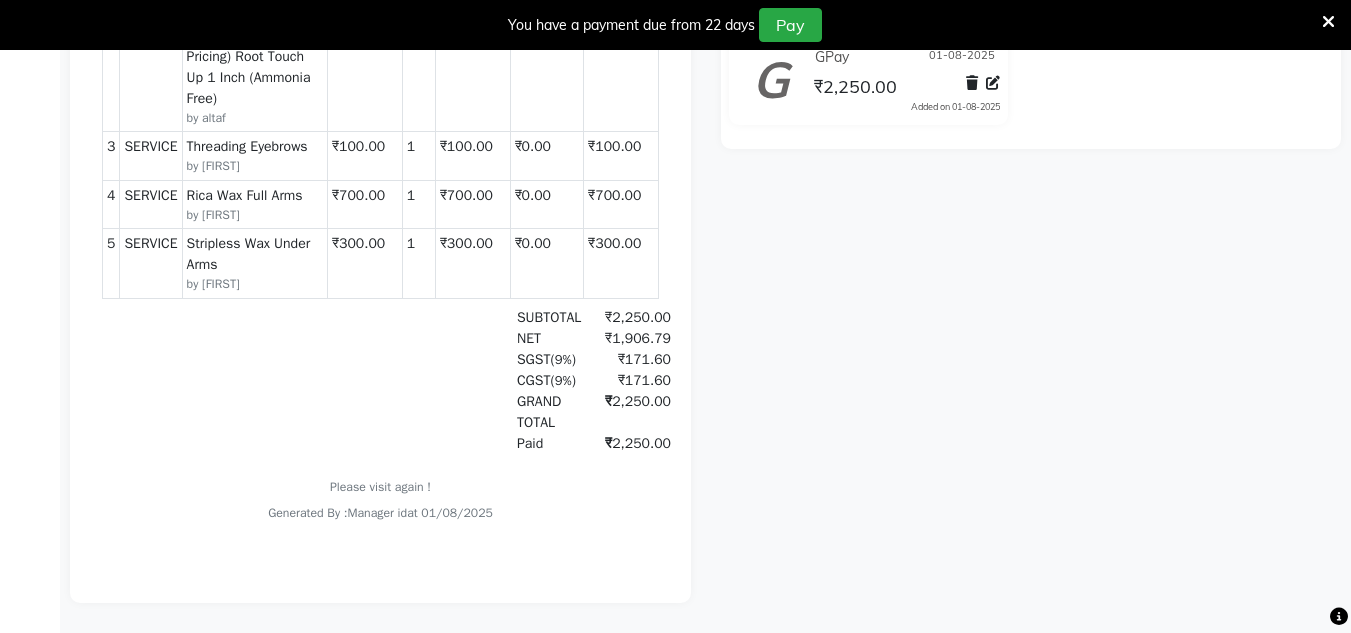 scroll, scrollTop: 0, scrollLeft: 0, axis: both 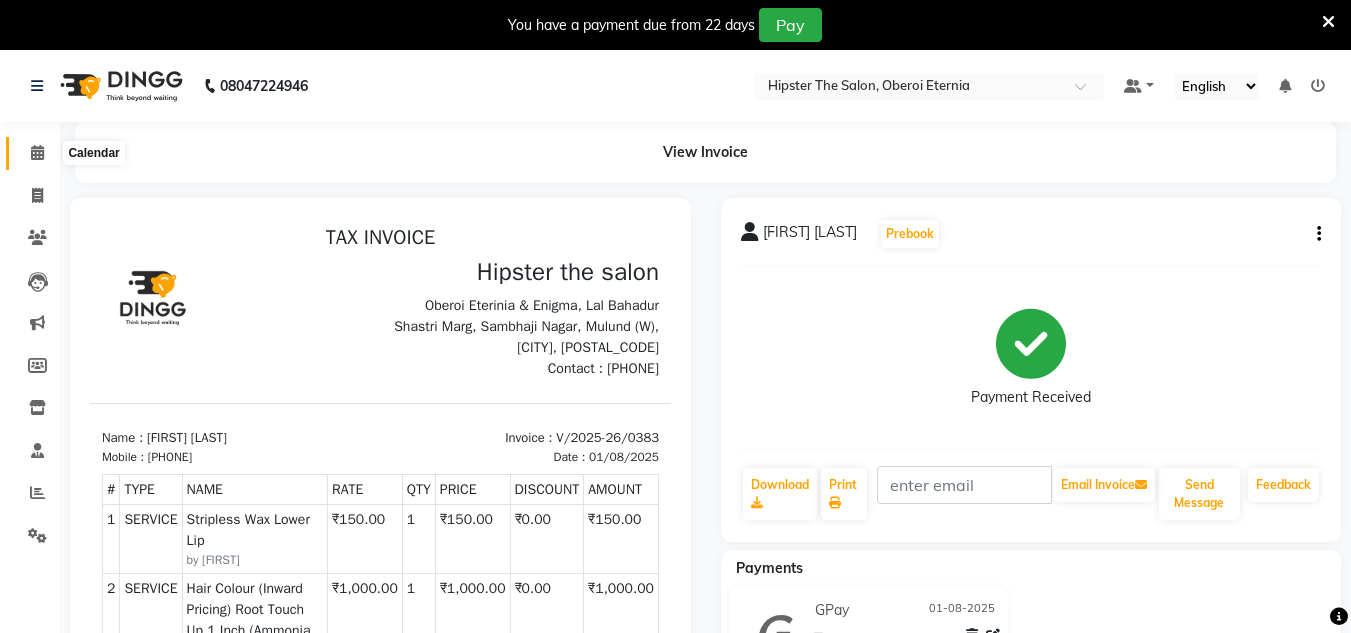 click 